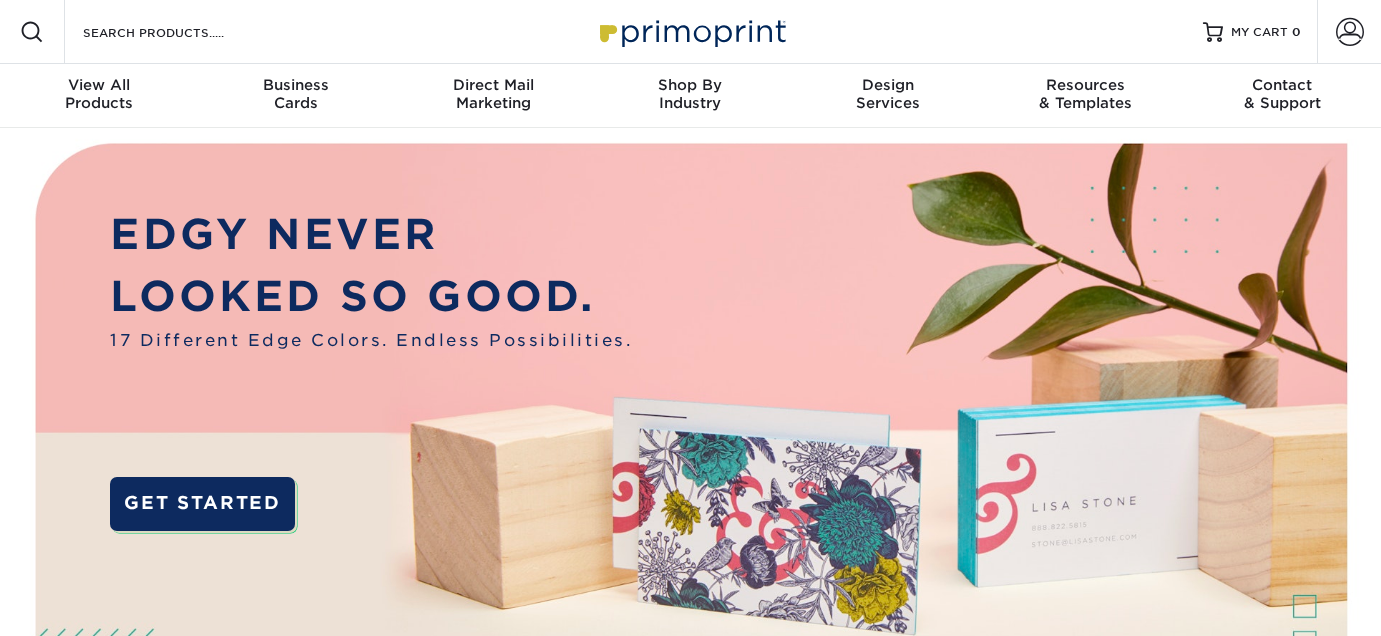 scroll, scrollTop: 0, scrollLeft: 0, axis: both 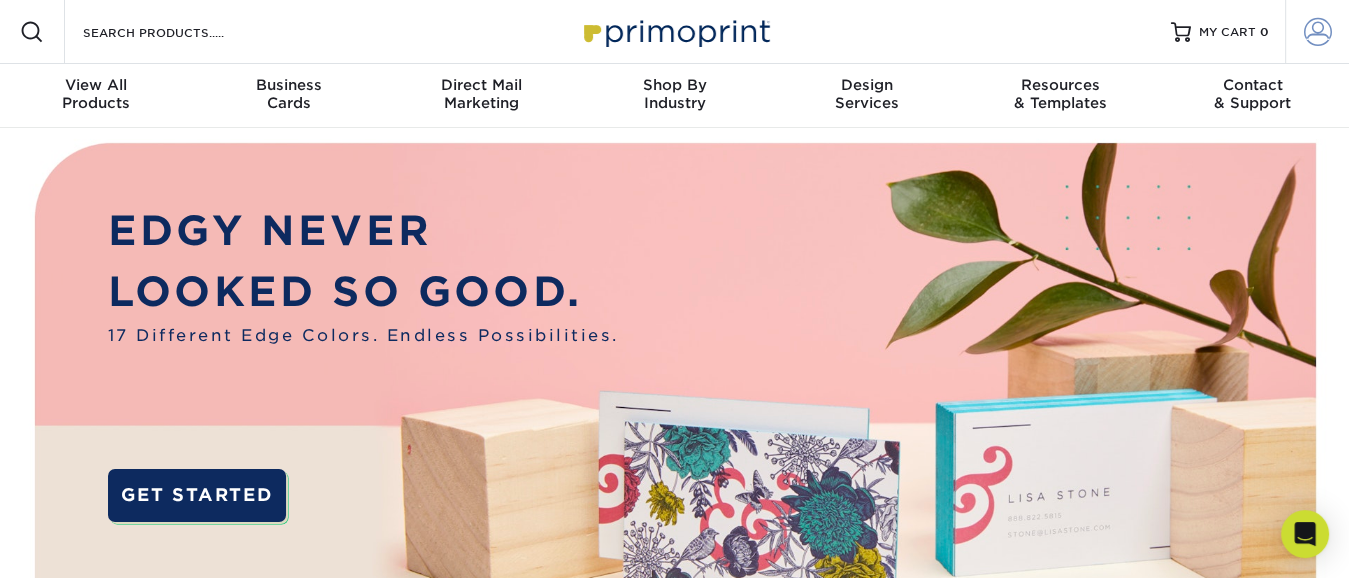click at bounding box center [1318, 32] 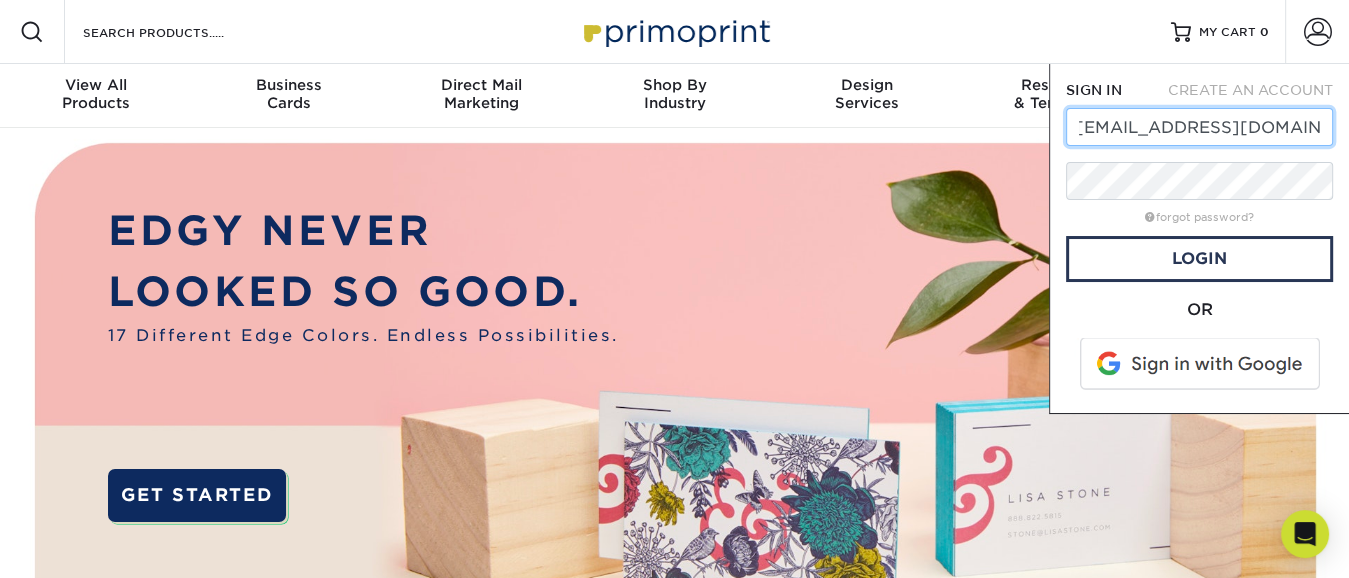 click on "kratigan@cathedralhome.org" at bounding box center [1199, 127] 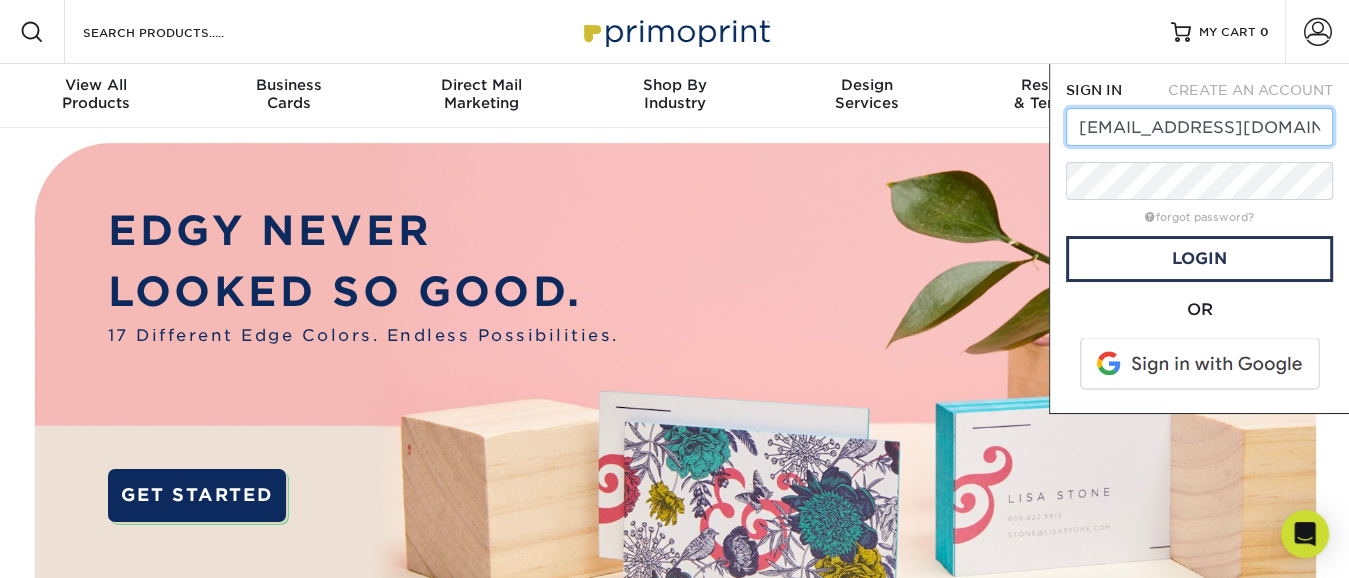 drag, startPoint x: 1145, startPoint y: 126, endPoint x: 889, endPoint y: 199, distance: 266.2048 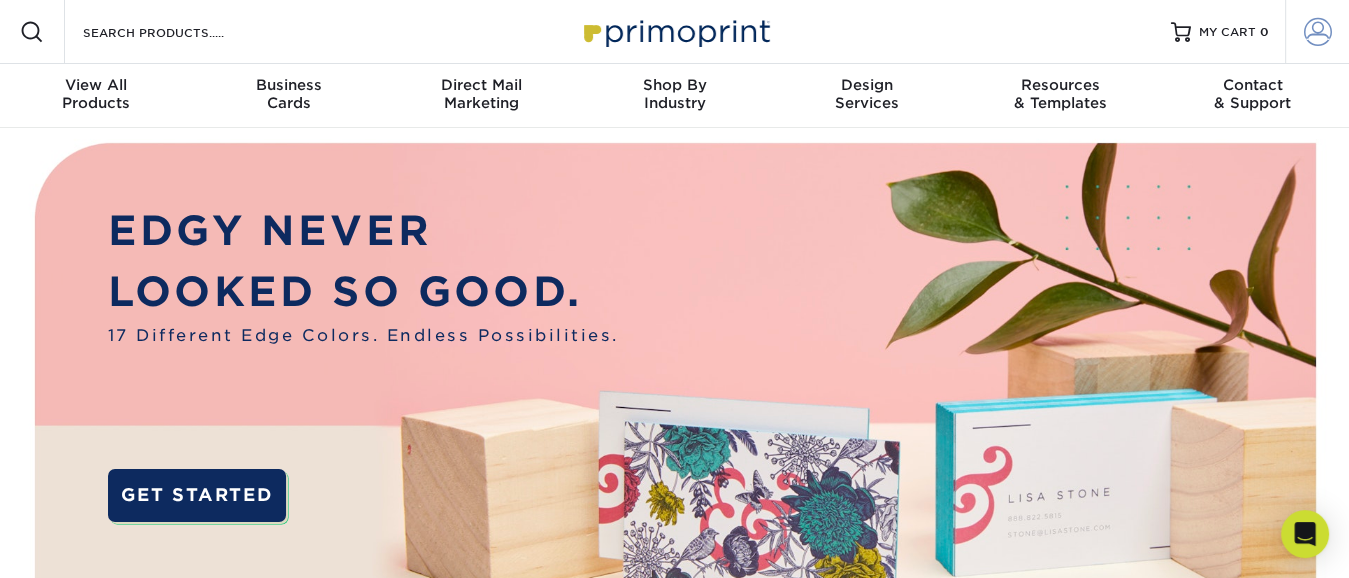 click at bounding box center (1318, 32) 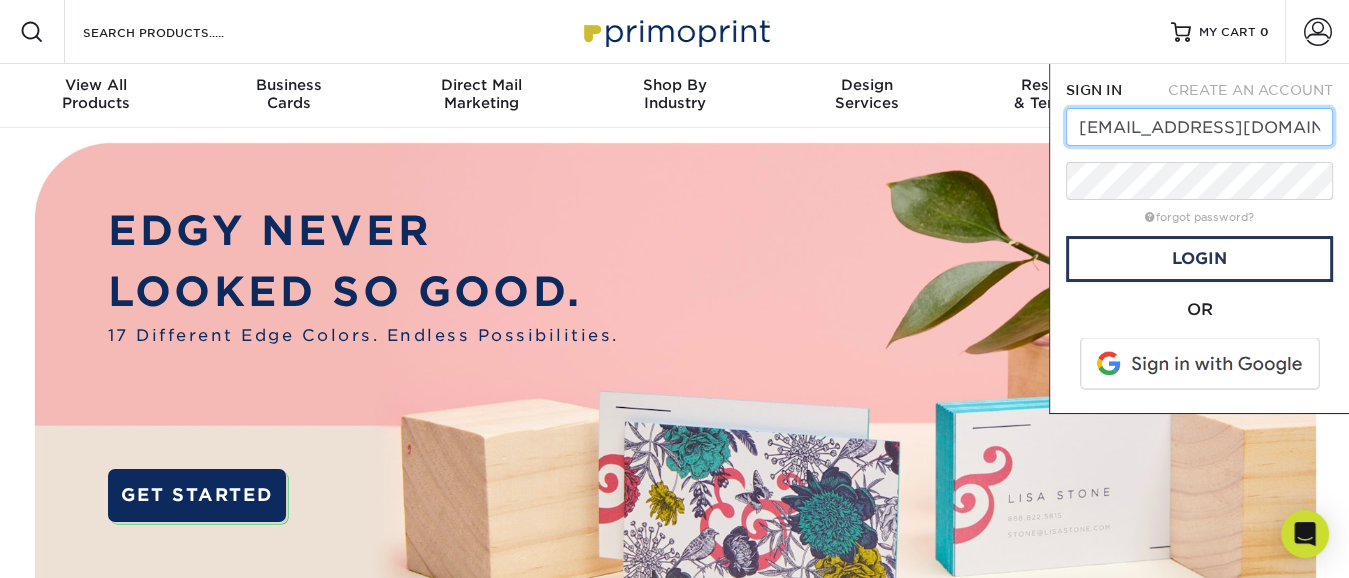 type on "[EMAIL_ADDRESS][DOMAIN_NAME]" 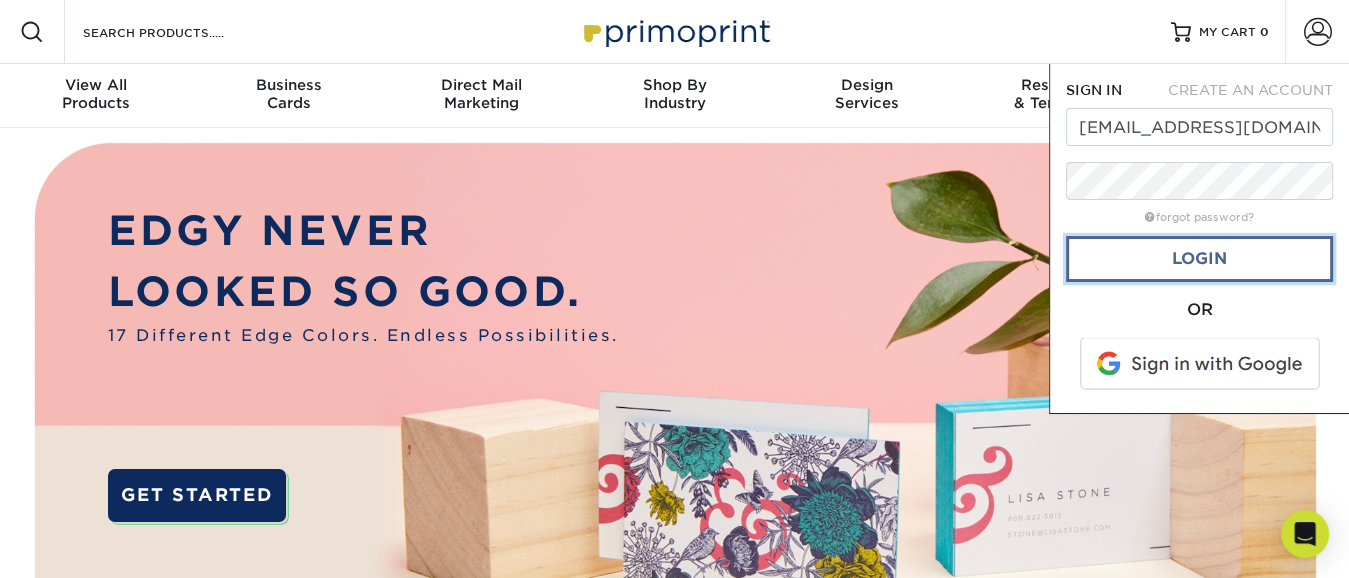 click on "Login" at bounding box center (1199, 259) 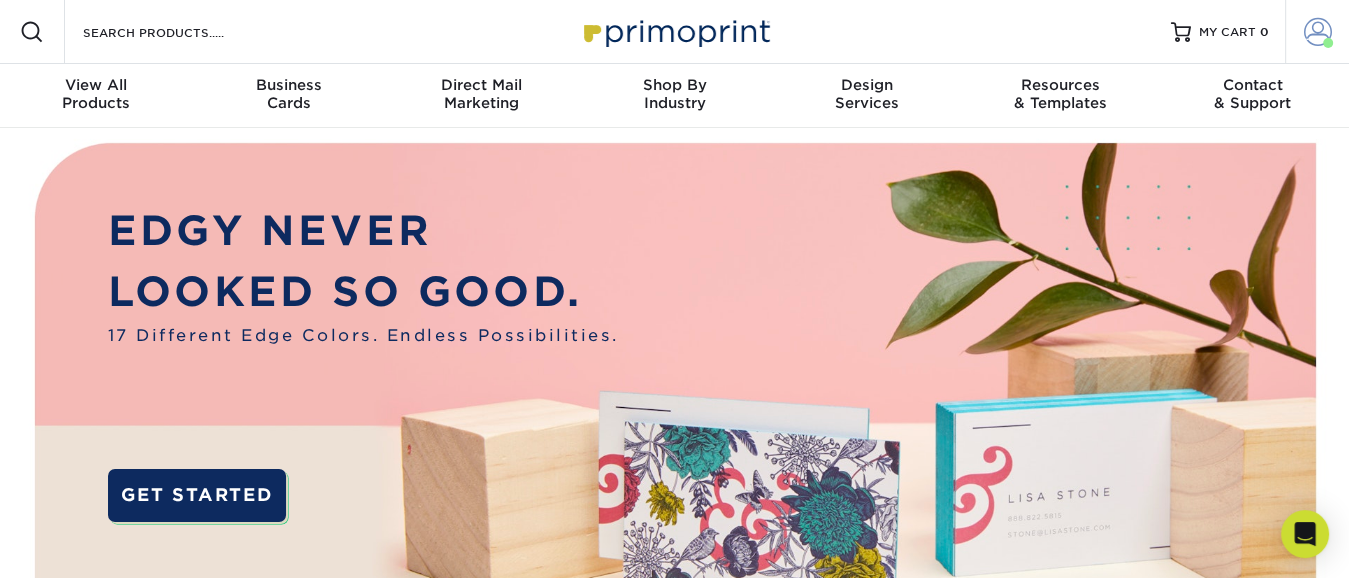 click at bounding box center [1318, 32] 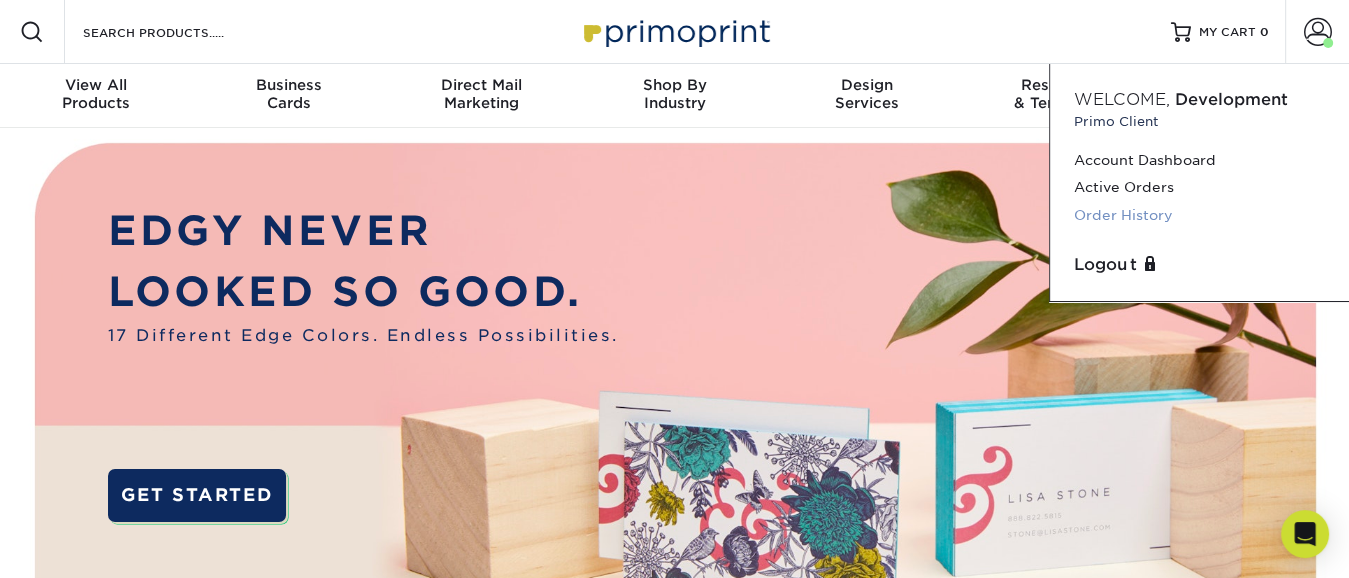 click on "Order History" at bounding box center (1199, 215) 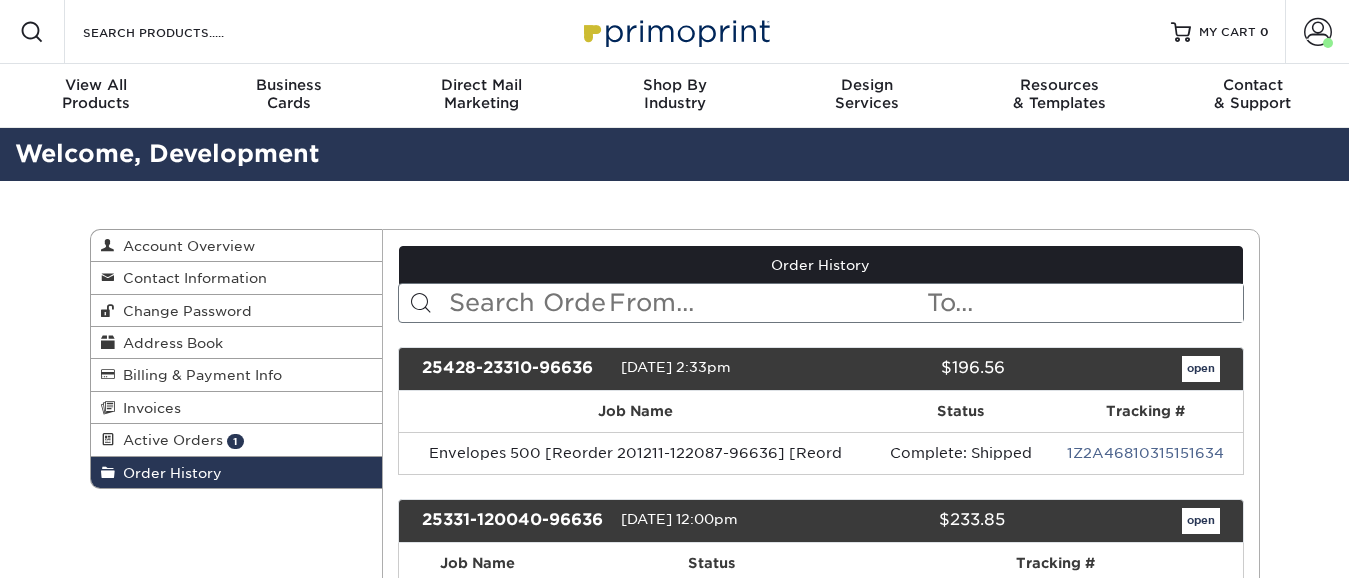scroll, scrollTop: 0, scrollLeft: 0, axis: both 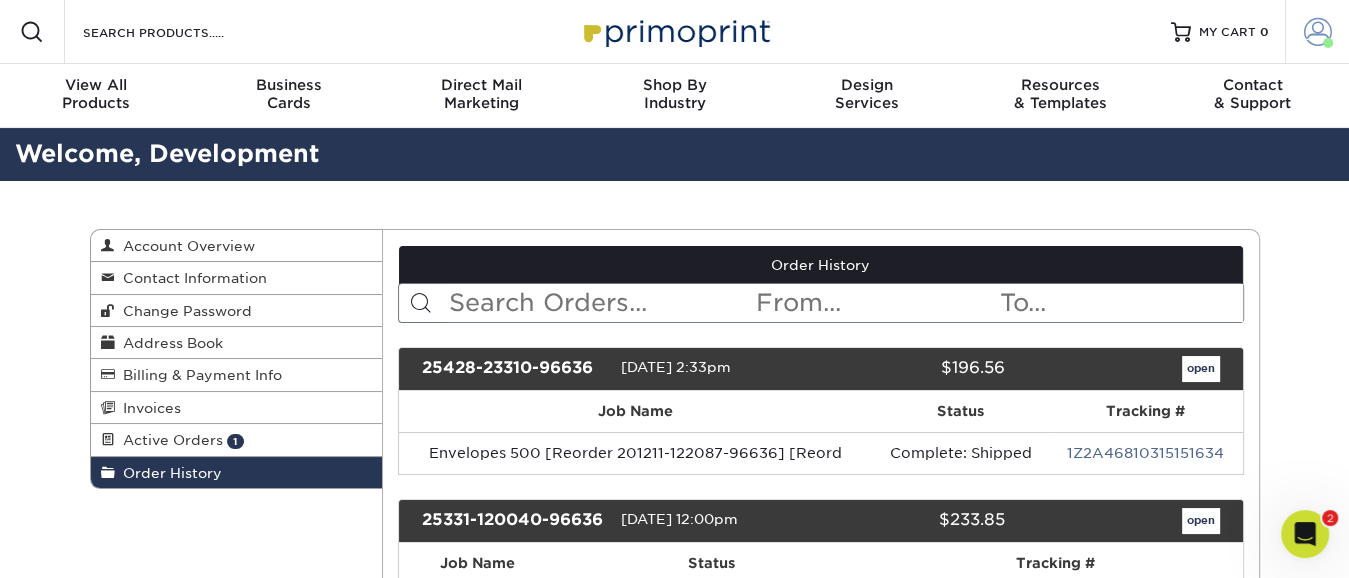 click on "Account" at bounding box center (1317, 32) 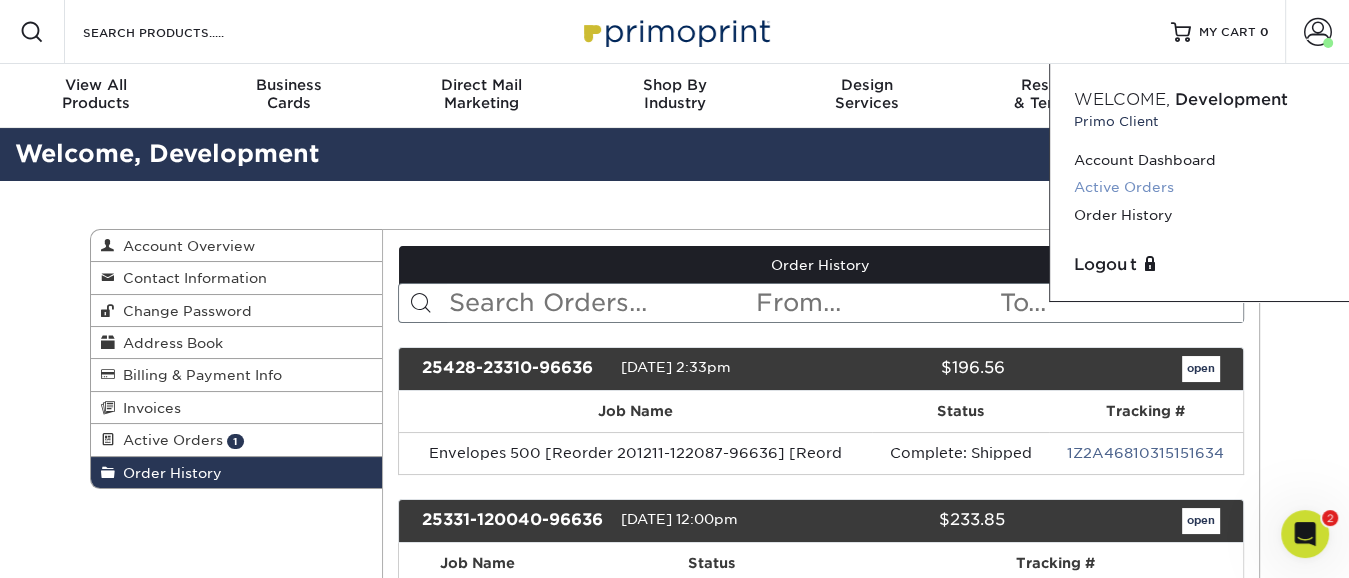 click on "Active Orders" at bounding box center [1199, 187] 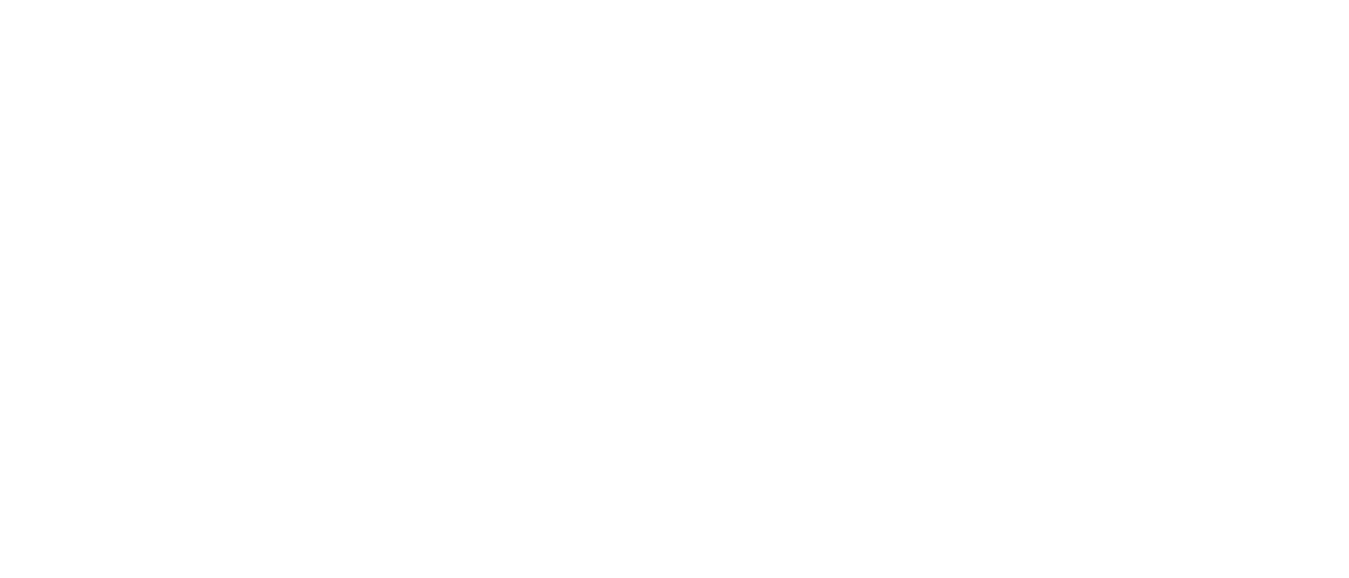 scroll, scrollTop: 0, scrollLeft: 0, axis: both 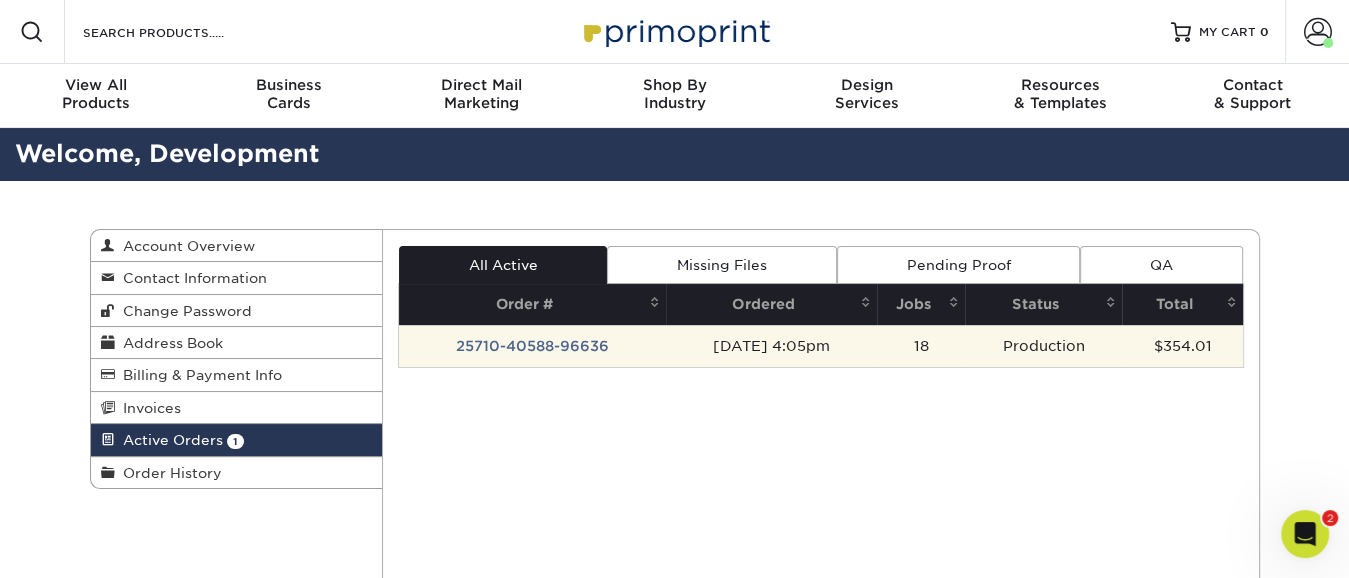 click on "25710-40588-96636" at bounding box center (532, 346) 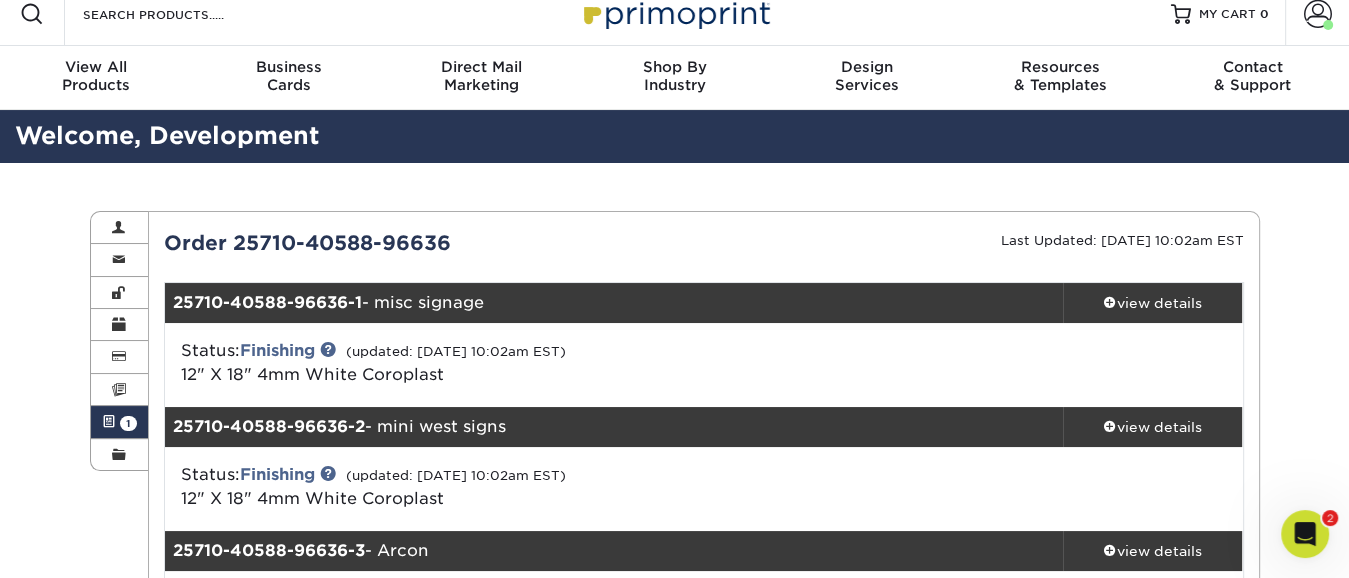 scroll, scrollTop: 0, scrollLeft: 0, axis: both 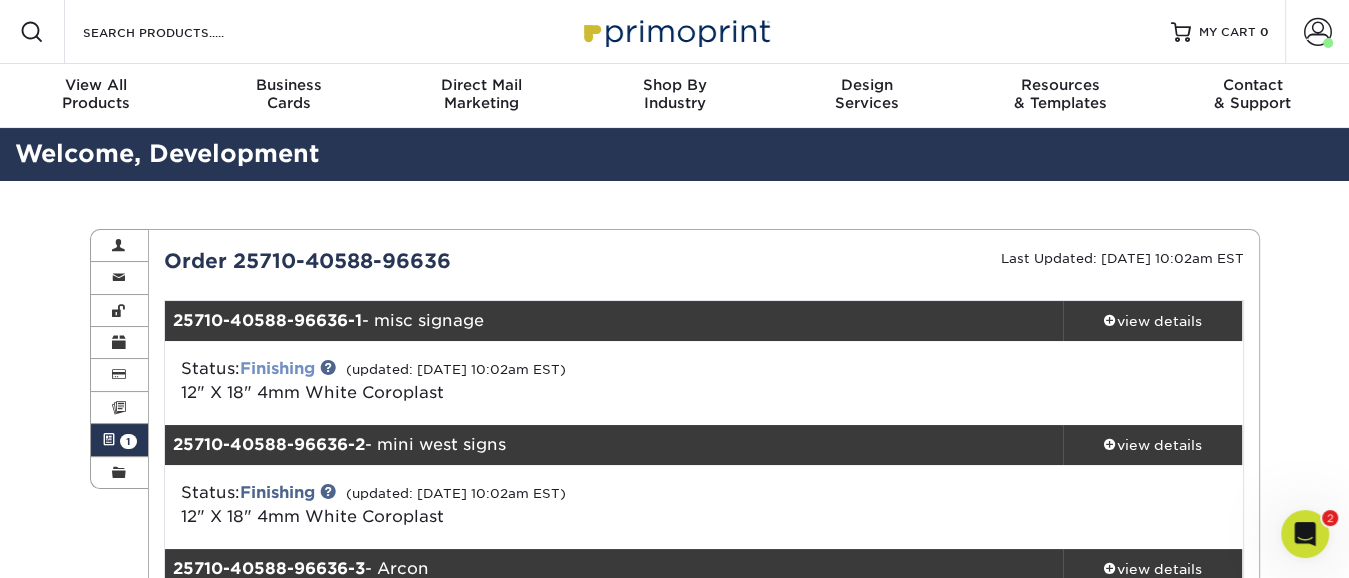 click on "Finishing" at bounding box center (277, 368) 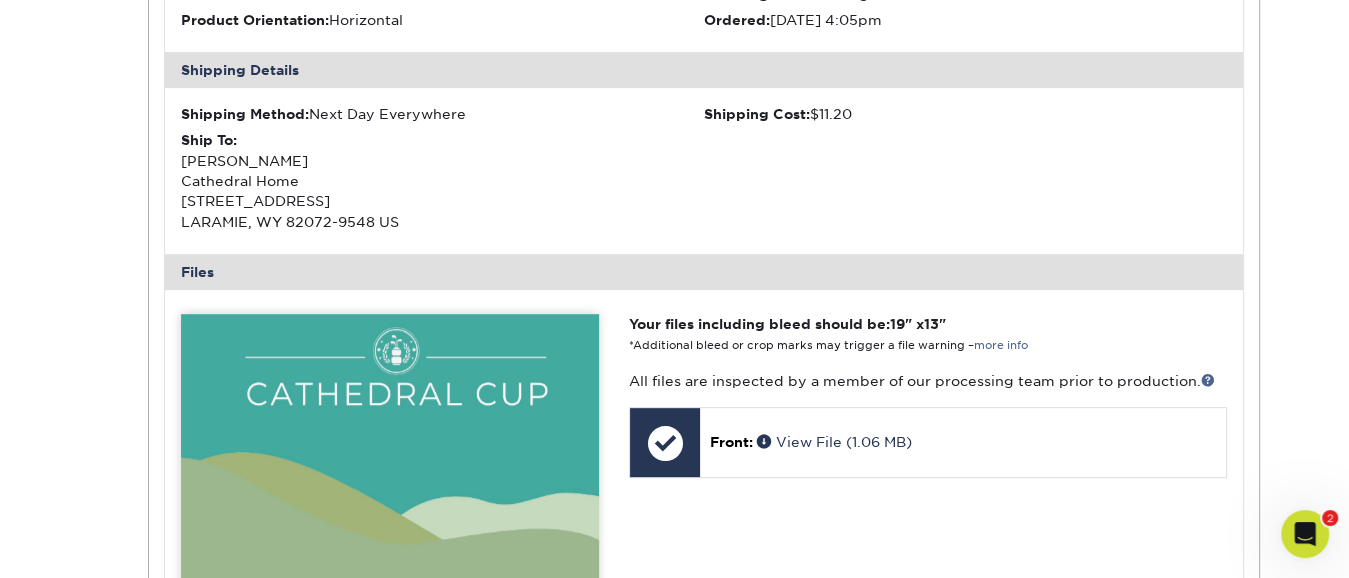 scroll, scrollTop: 466, scrollLeft: 0, axis: vertical 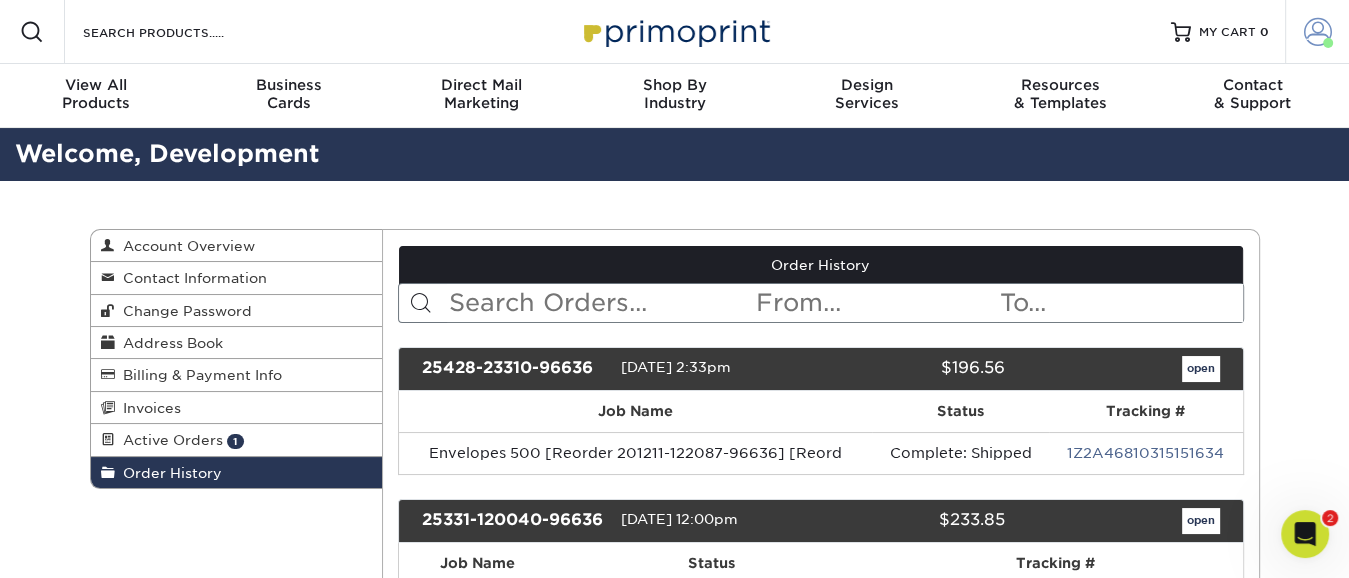 click at bounding box center (1318, 32) 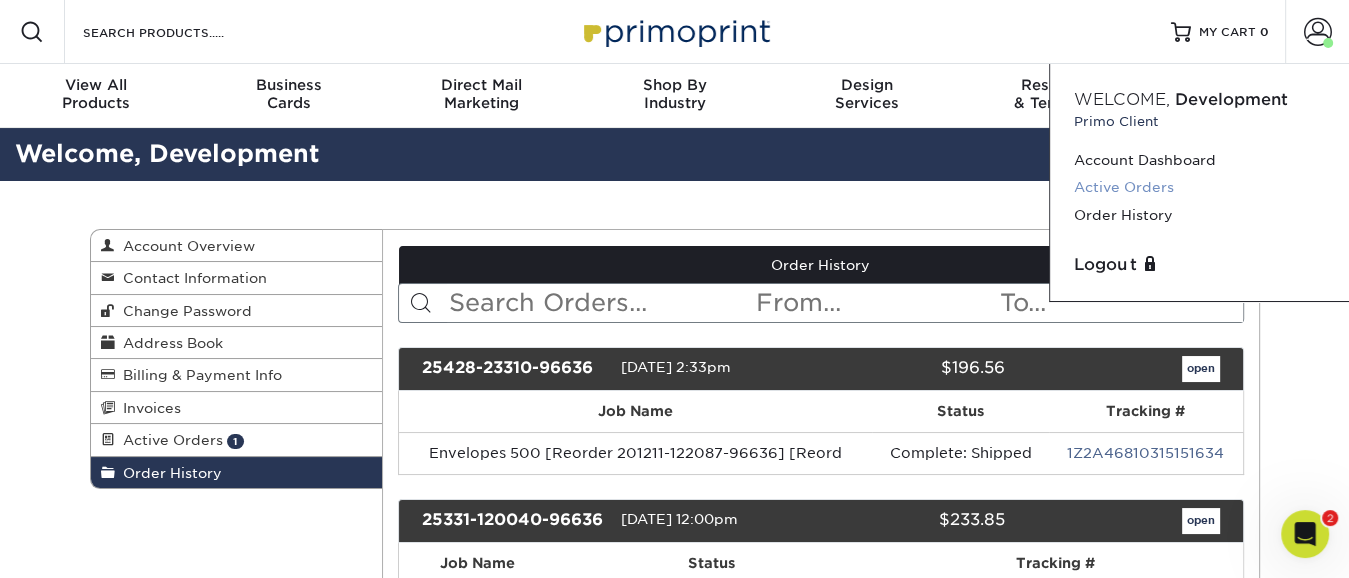 click on "Active Orders" at bounding box center [1199, 187] 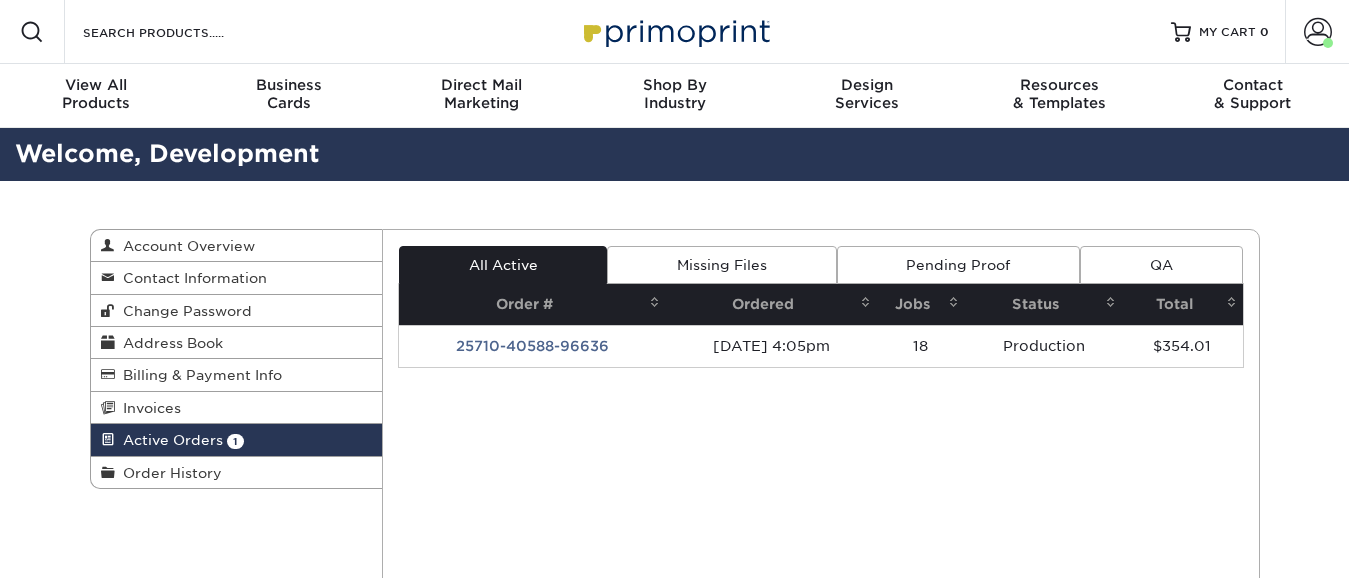 scroll, scrollTop: 0, scrollLeft: 0, axis: both 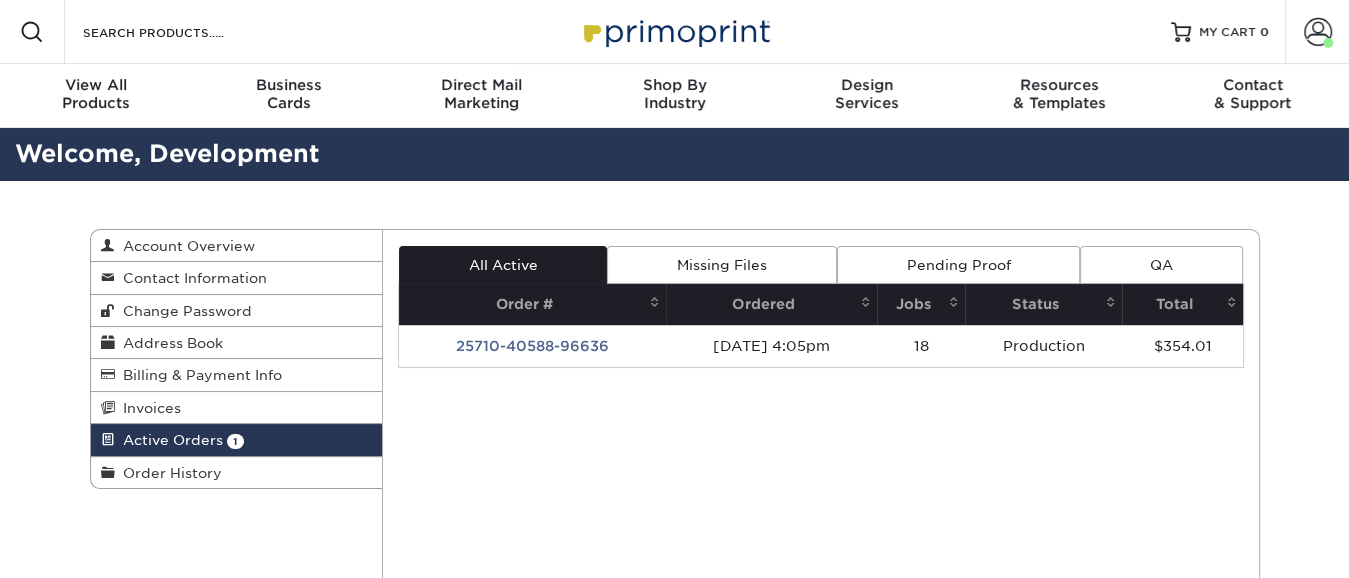click on "25710-40588-96636" at bounding box center (532, 346) 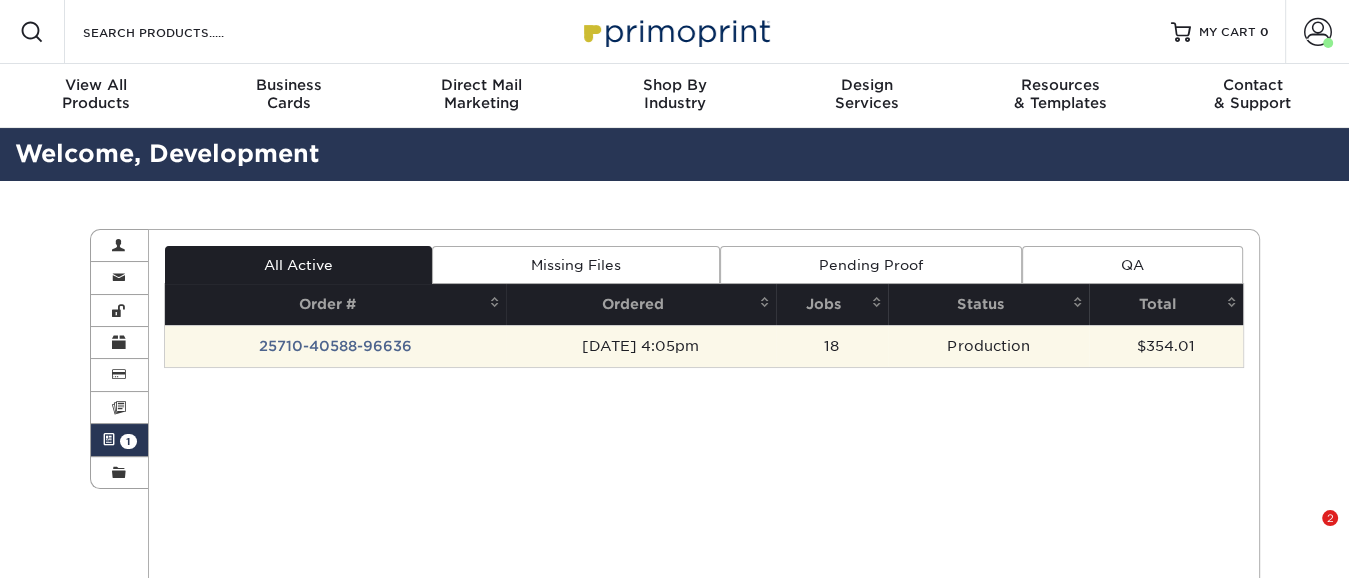 click on "25710-40588-96636" at bounding box center [335, 346] 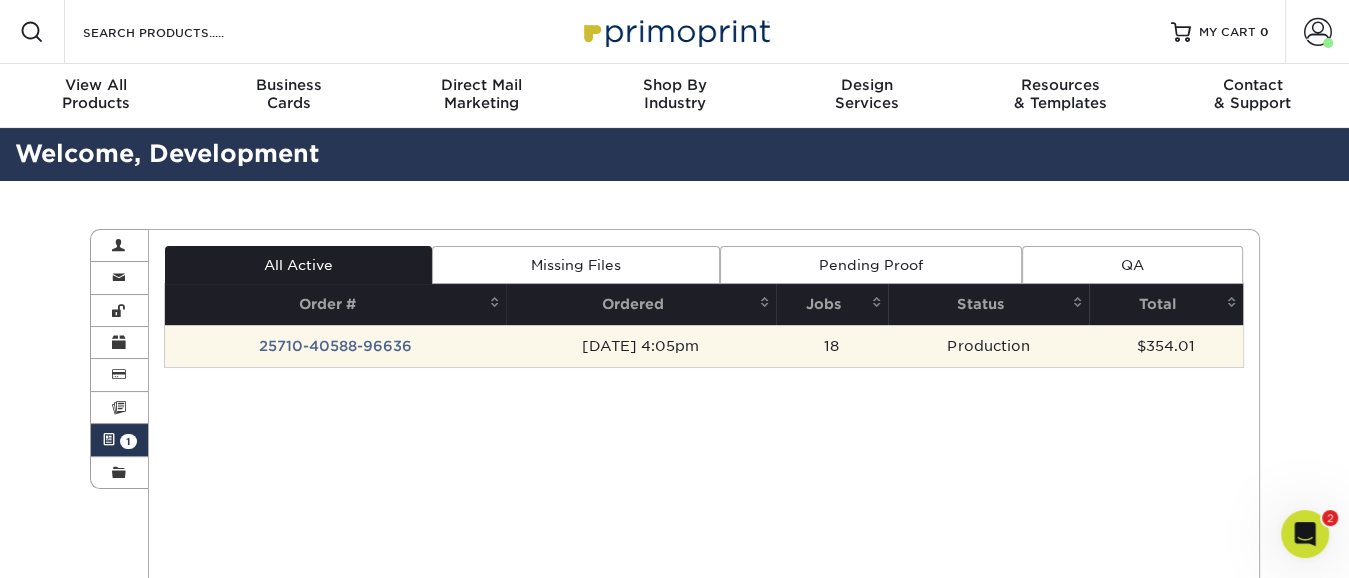 scroll, scrollTop: 0, scrollLeft: 0, axis: both 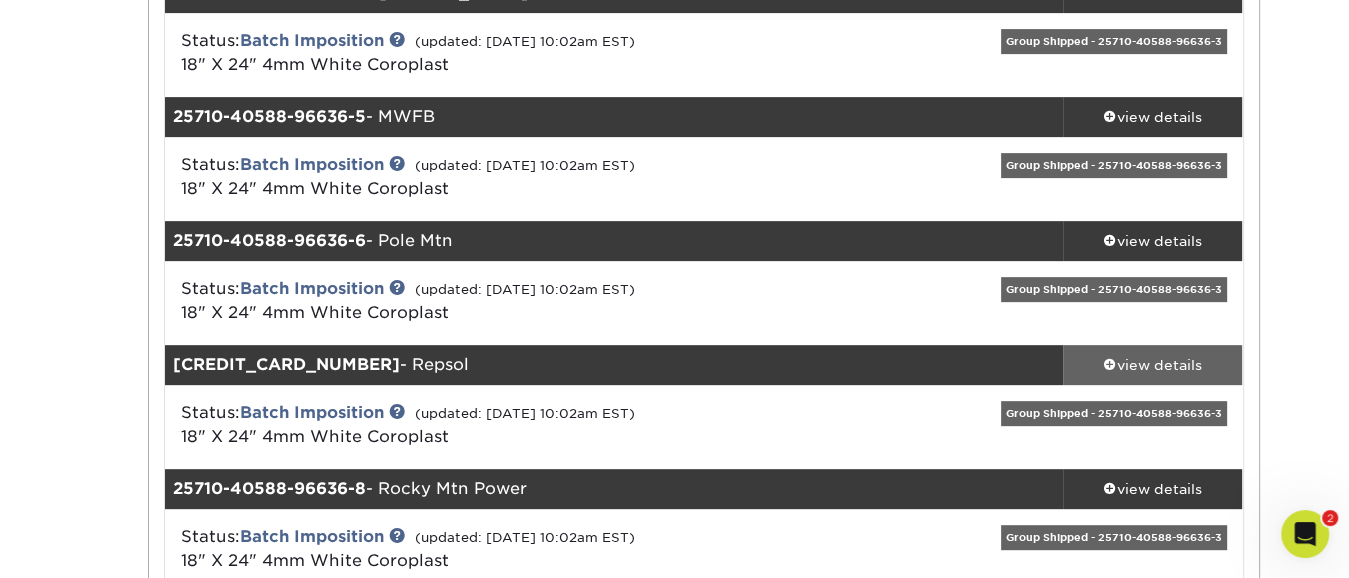 click on "view details" at bounding box center (1153, 365) 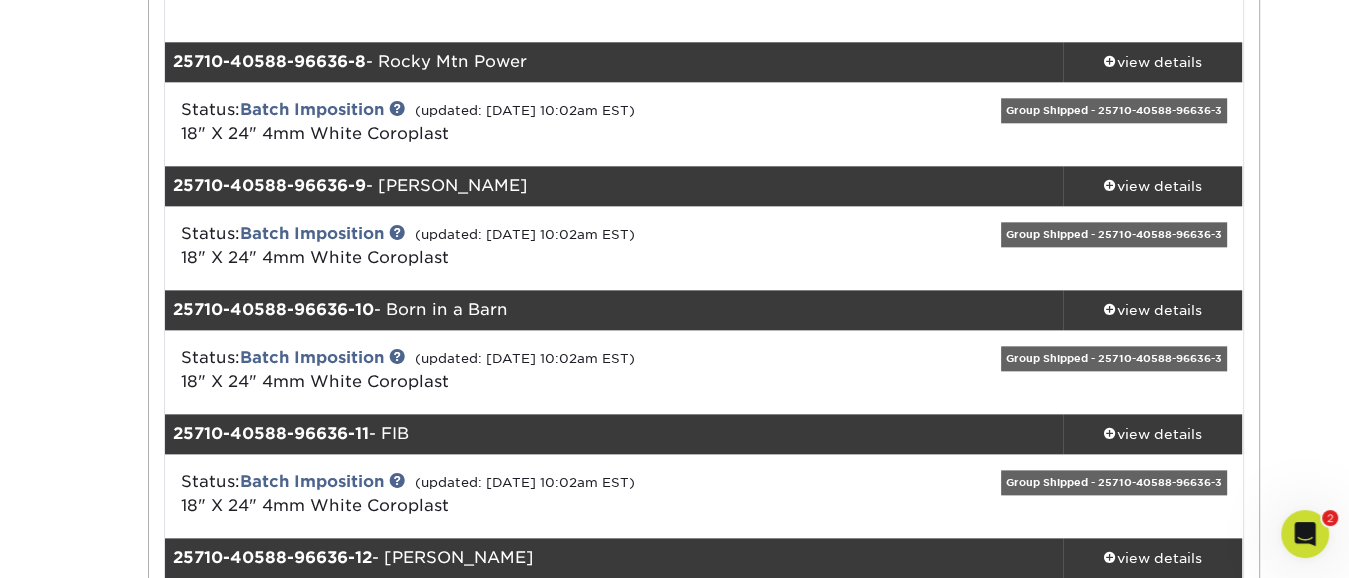 scroll, scrollTop: 2100, scrollLeft: 0, axis: vertical 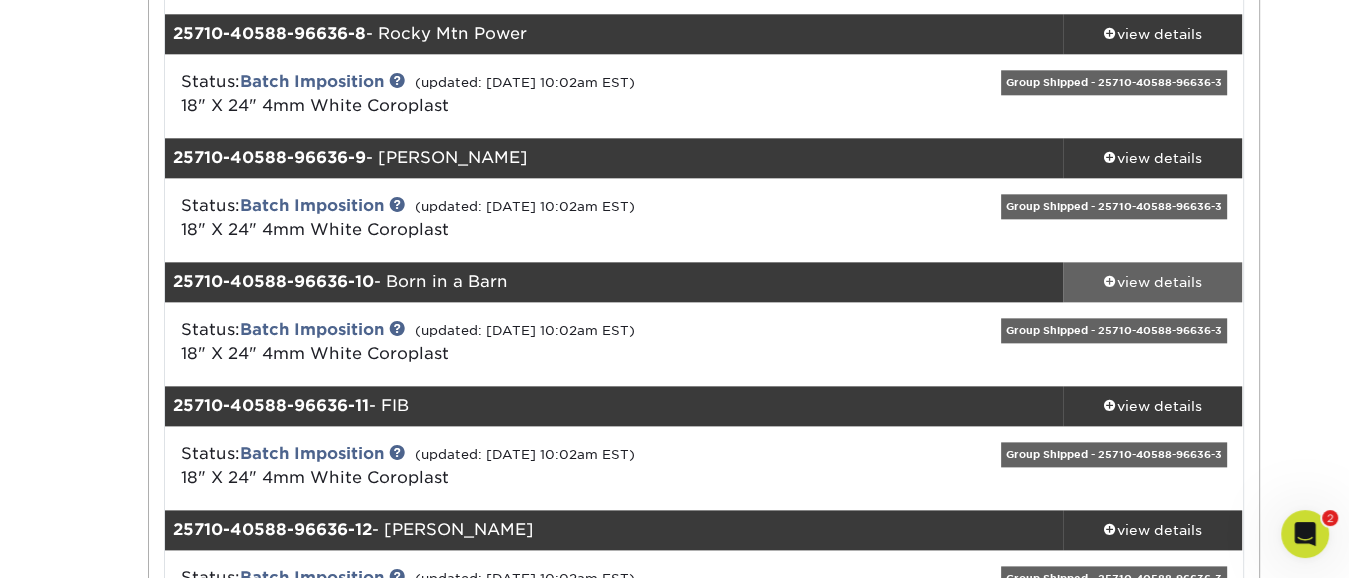 click on "view details" at bounding box center [1153, 282] 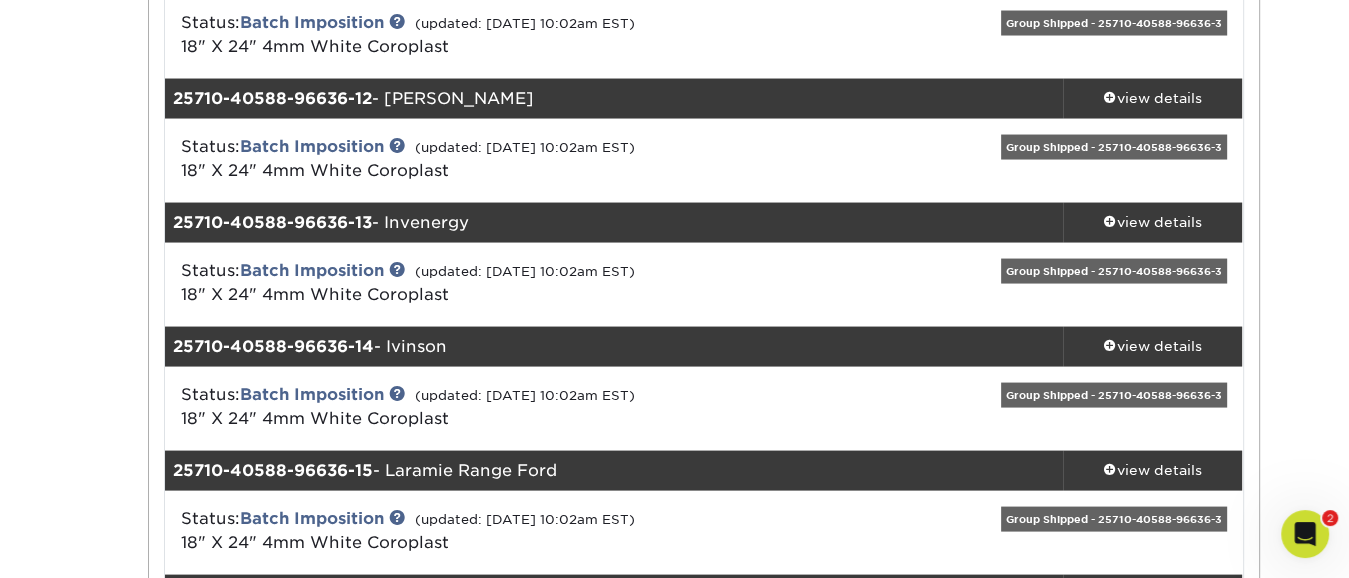 scroll, scrollTop: 3500, scrollLeft: 0, axis: vertical 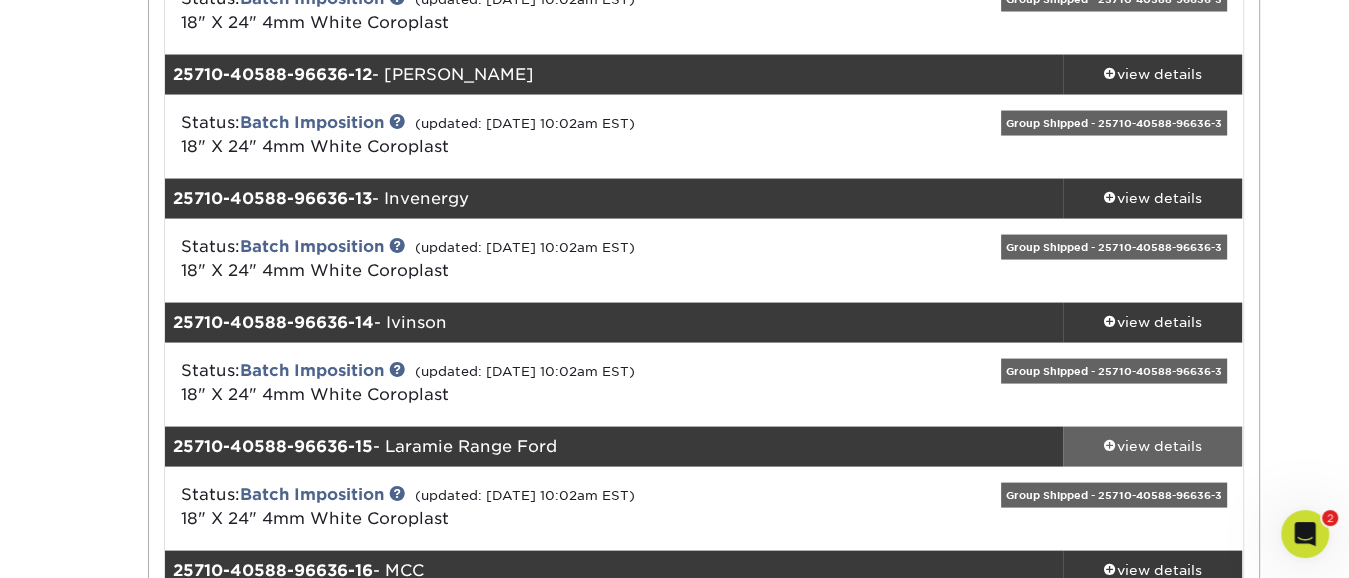 click on "view details" at bounding box center [1153, 446] 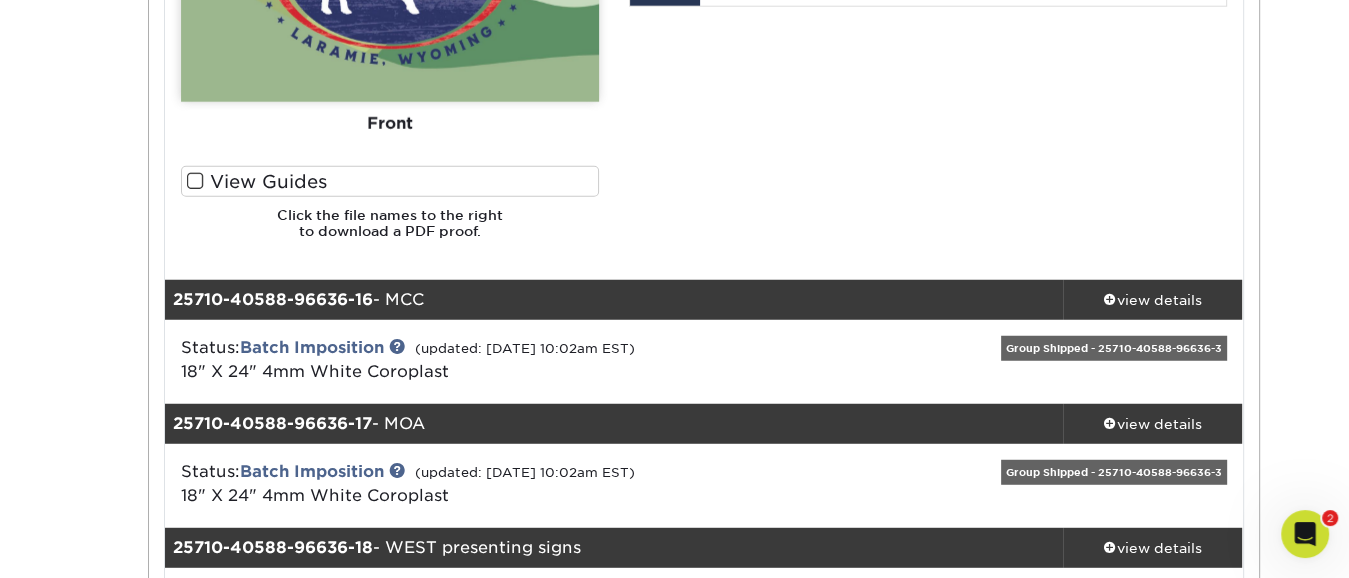 scroll, scrollTop: 4900, scrollLeft: 0, axis: vertical 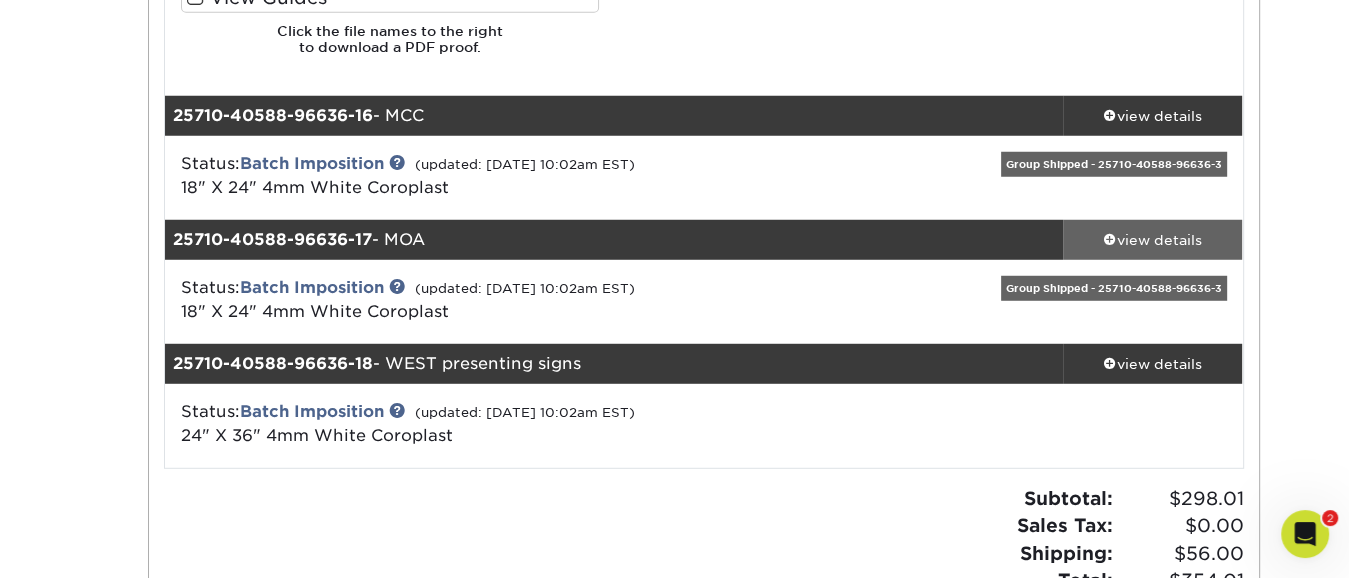 click on "view details" at bounding box center (1153, 239) 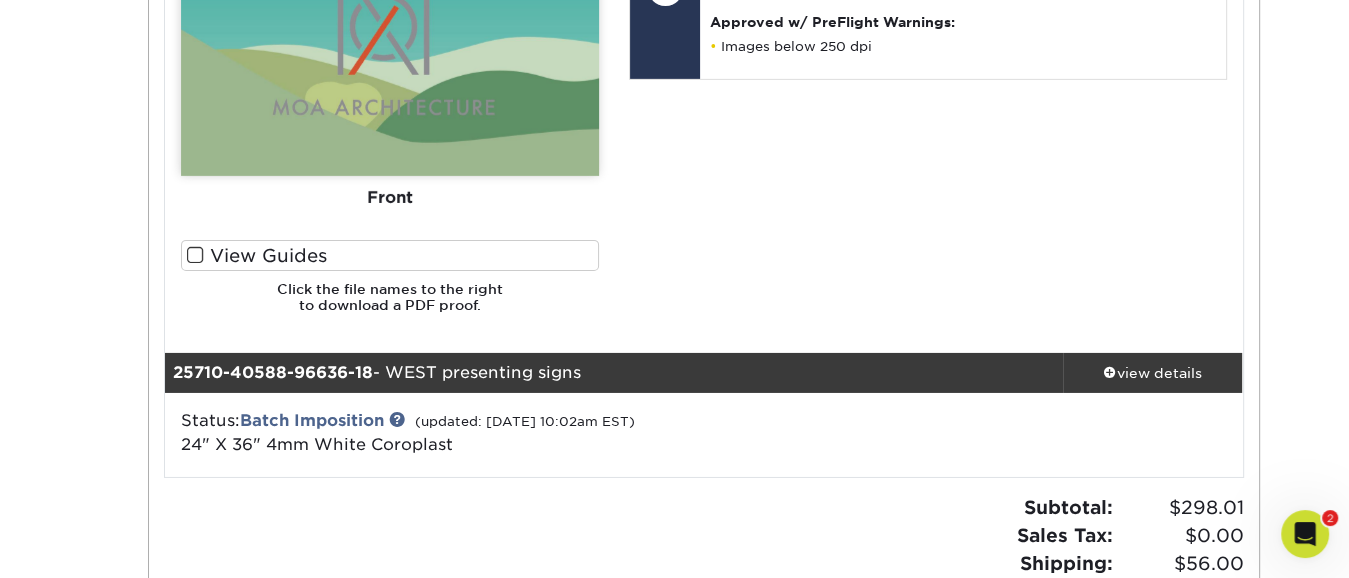 scroll, scrollTop: 6066, scrollLeft: 0, axis: vertical 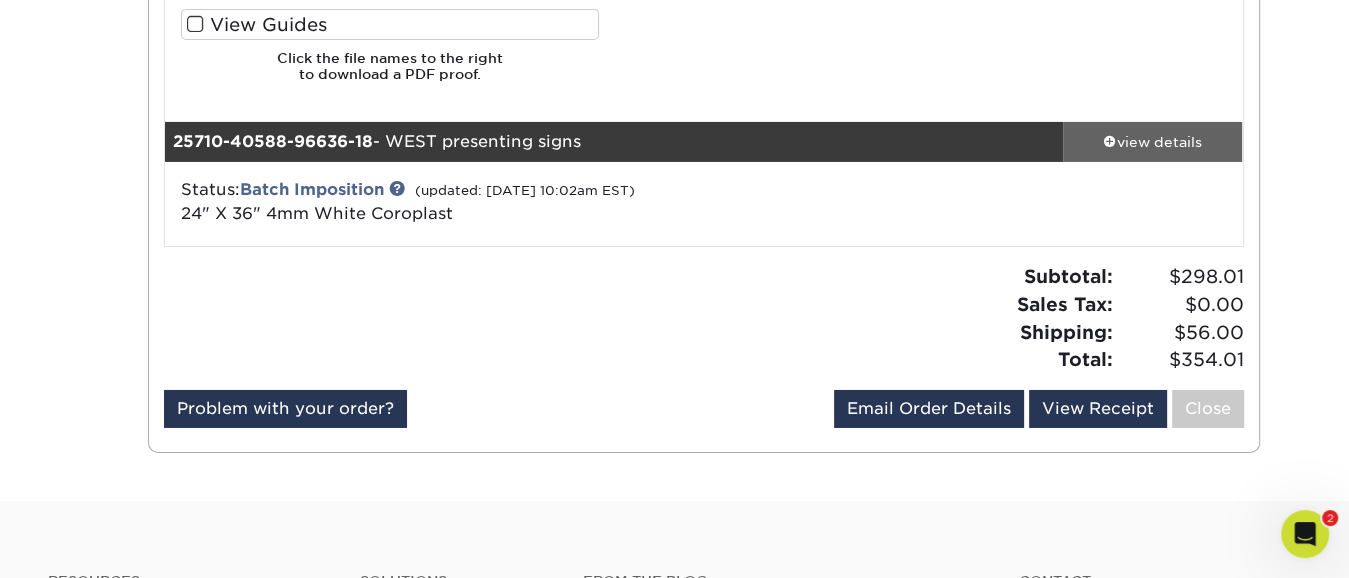 click on "view details" at bounding box center [1153, 142] 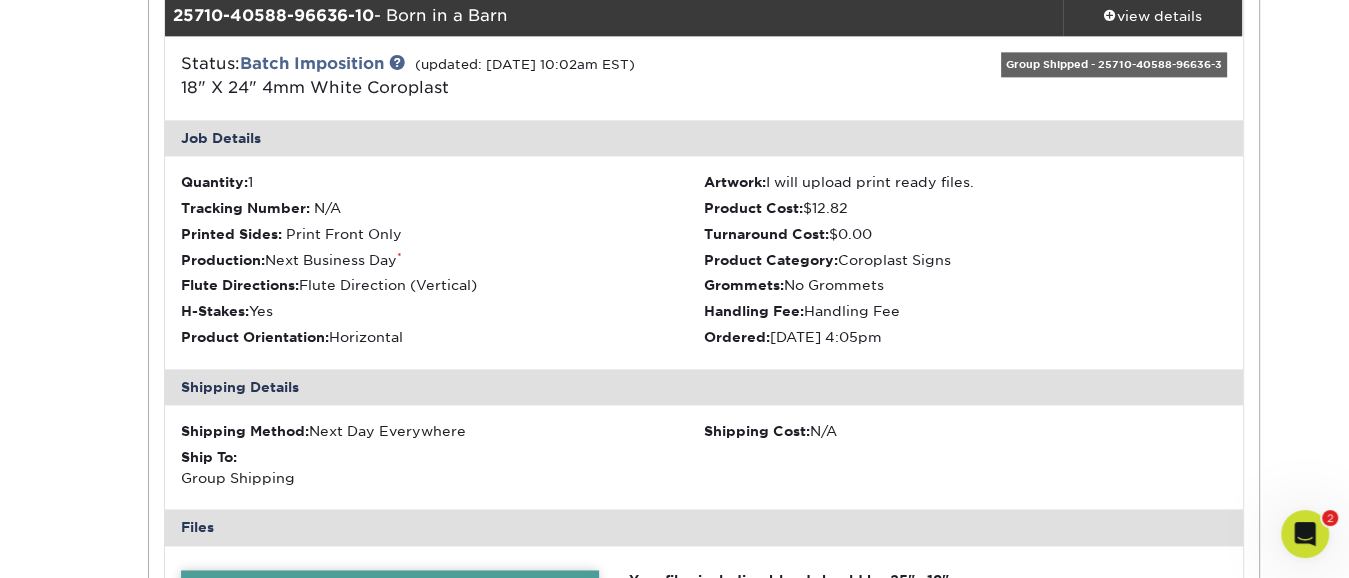 scroll, scrollTop: 2100, scrollLeft: 0, axis: vertical 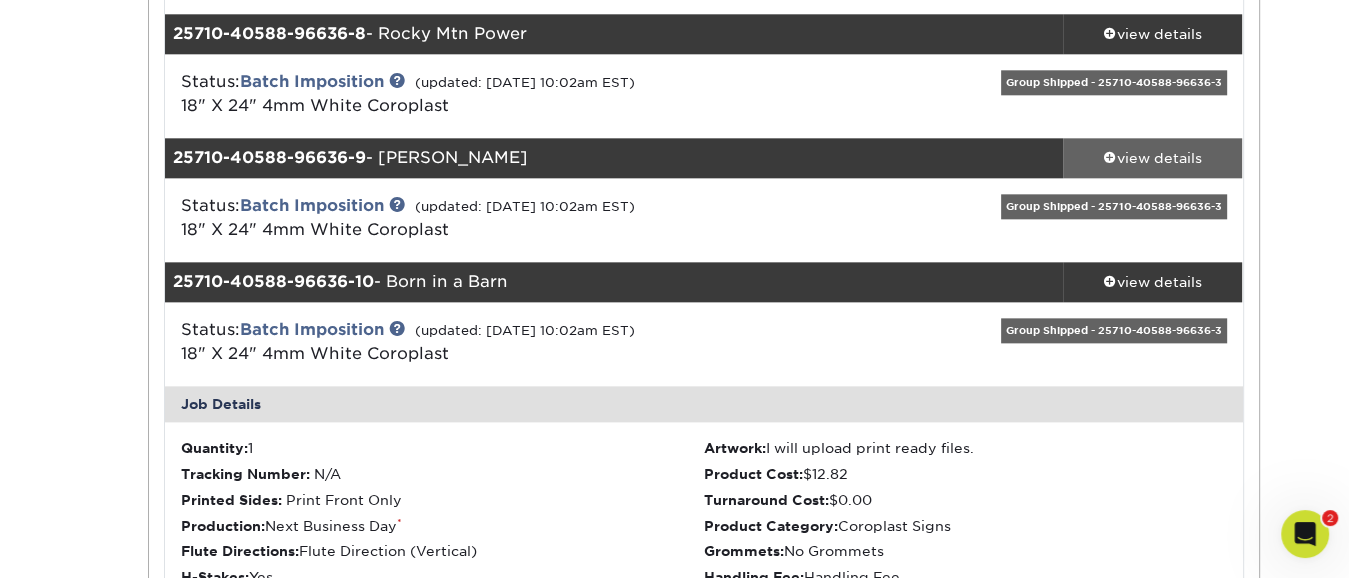 click on "view details" at bounding box center [1153, 158] 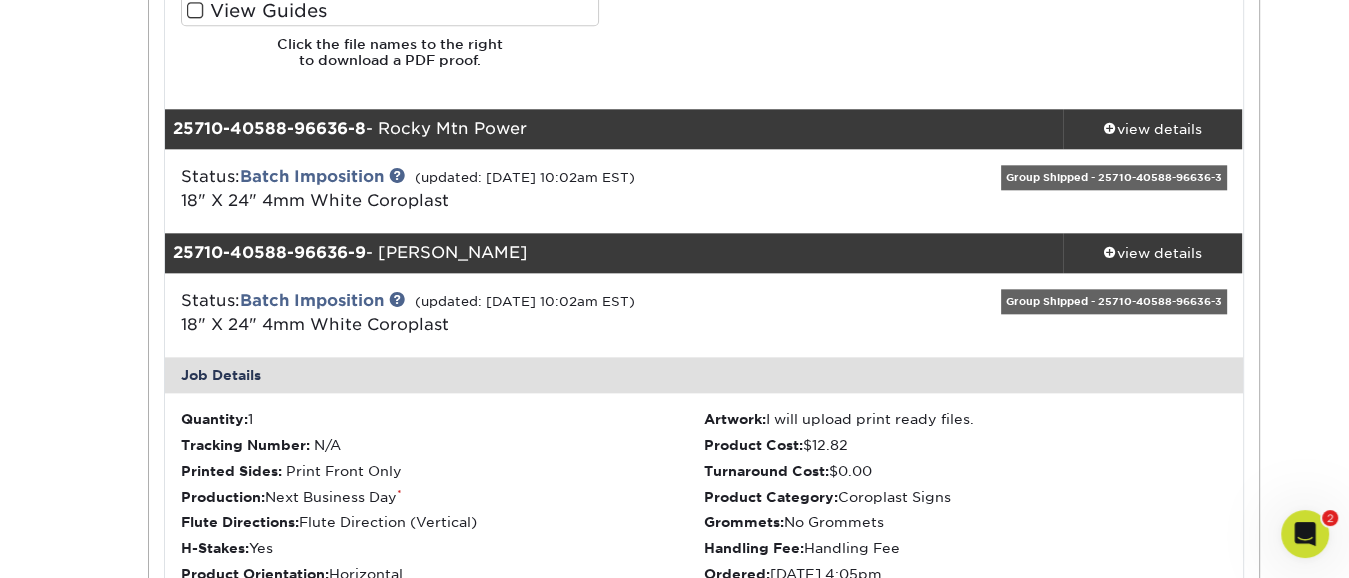 scroll, scrollTop: 1866, scrollLeft: 0, axis: vertical 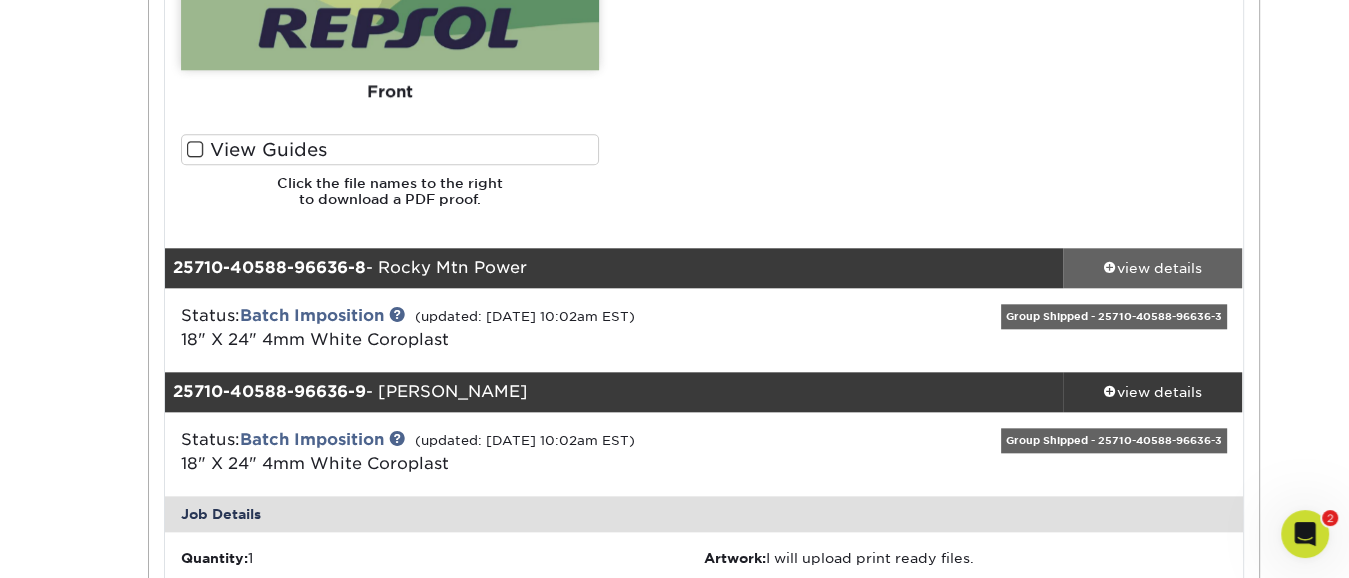 click on "view details" at bounding box center [1153, 268] 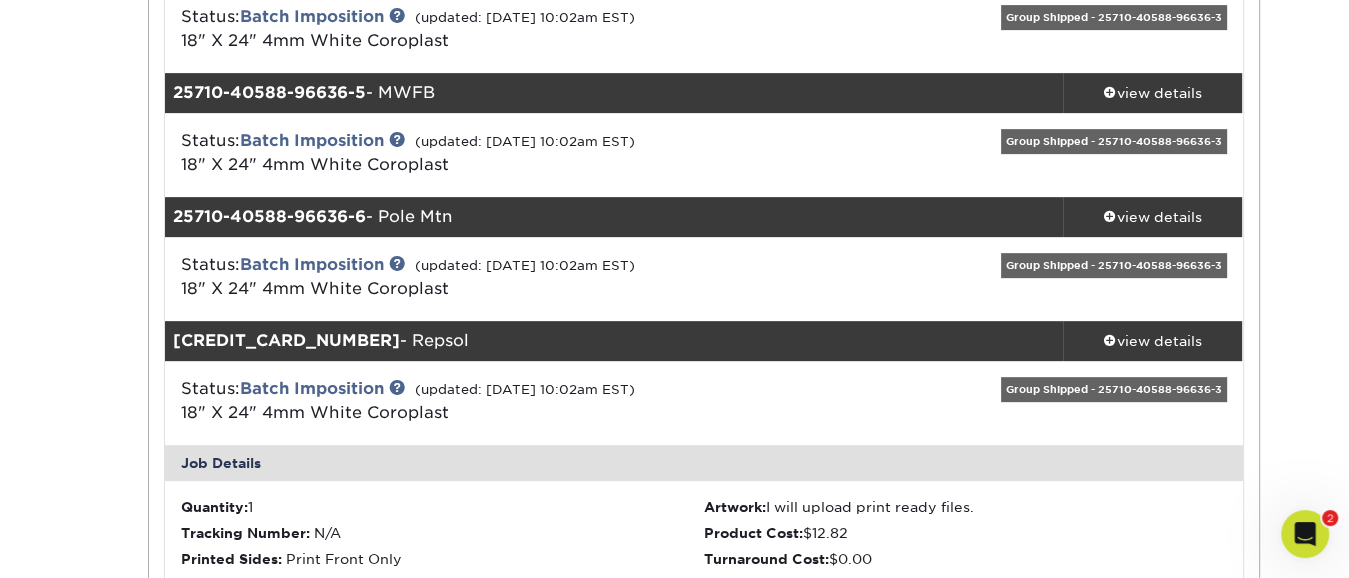 scroll, scrollTop: 700, scrollLeft: 0, axis: vertical 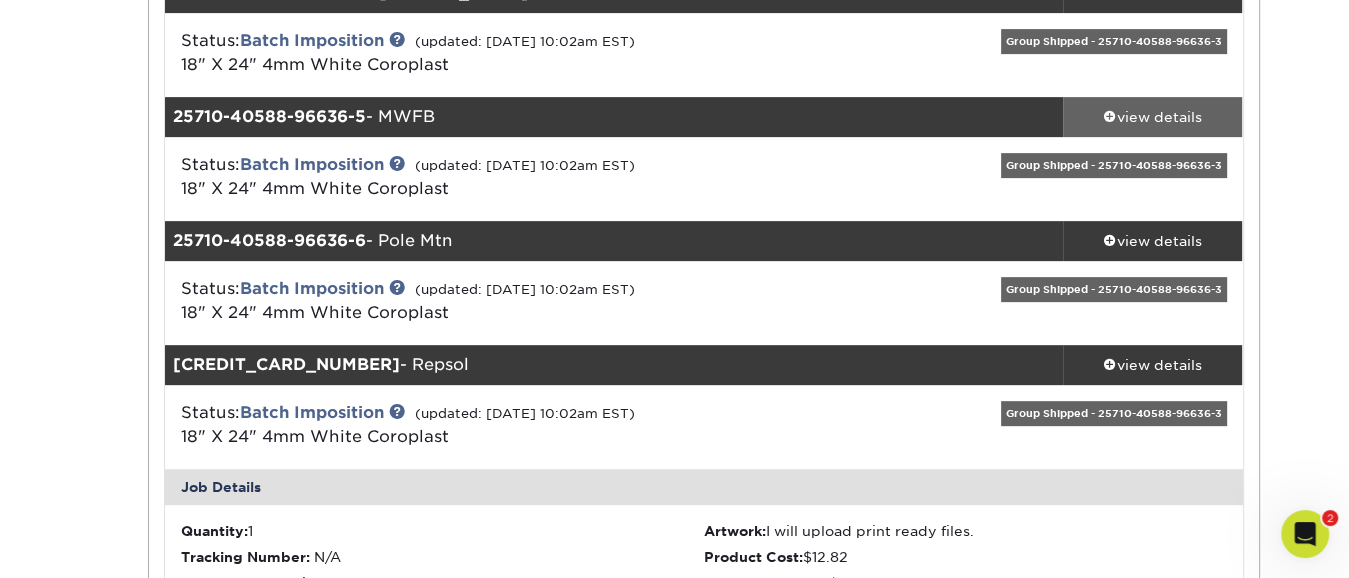 click on "view details" at bounding box center [1153, 117] 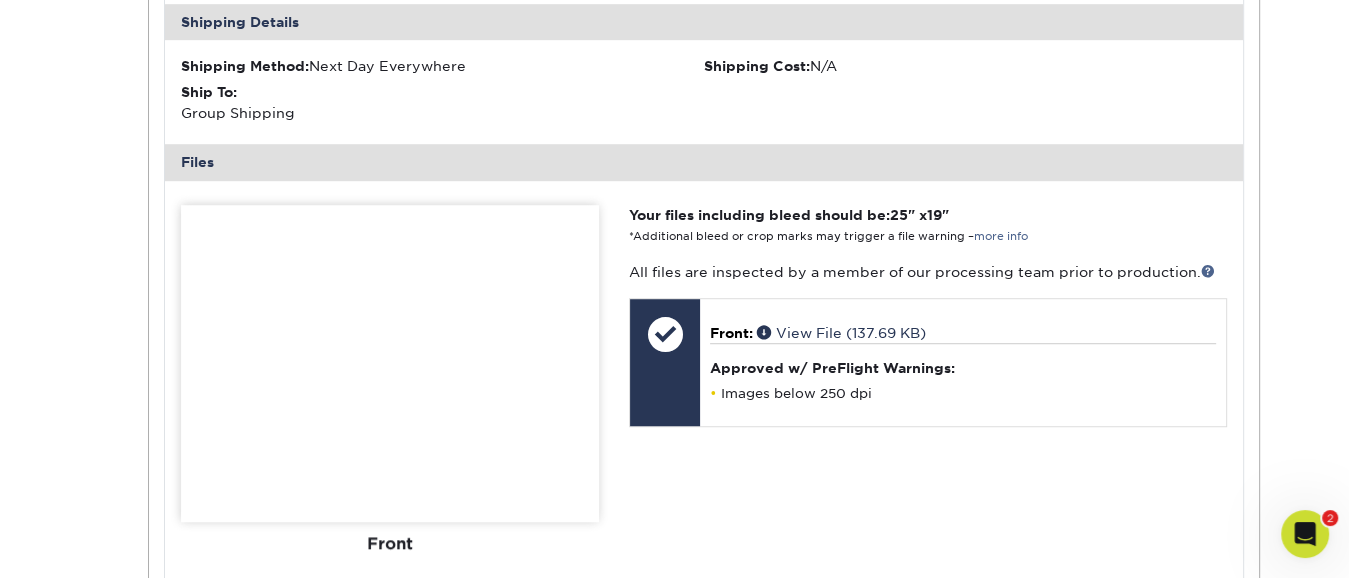 scroll, scrollTop: 1400, scrollLeft: 0, axis: vertical 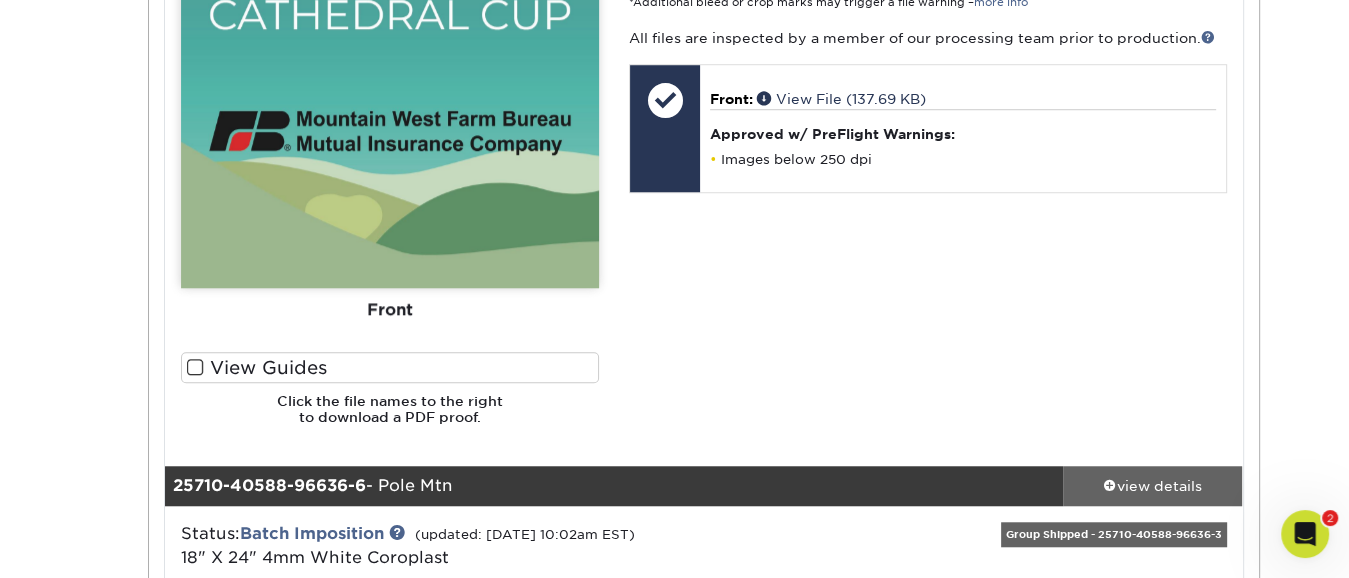 click on "view details" at bounding box center (1153, 486) 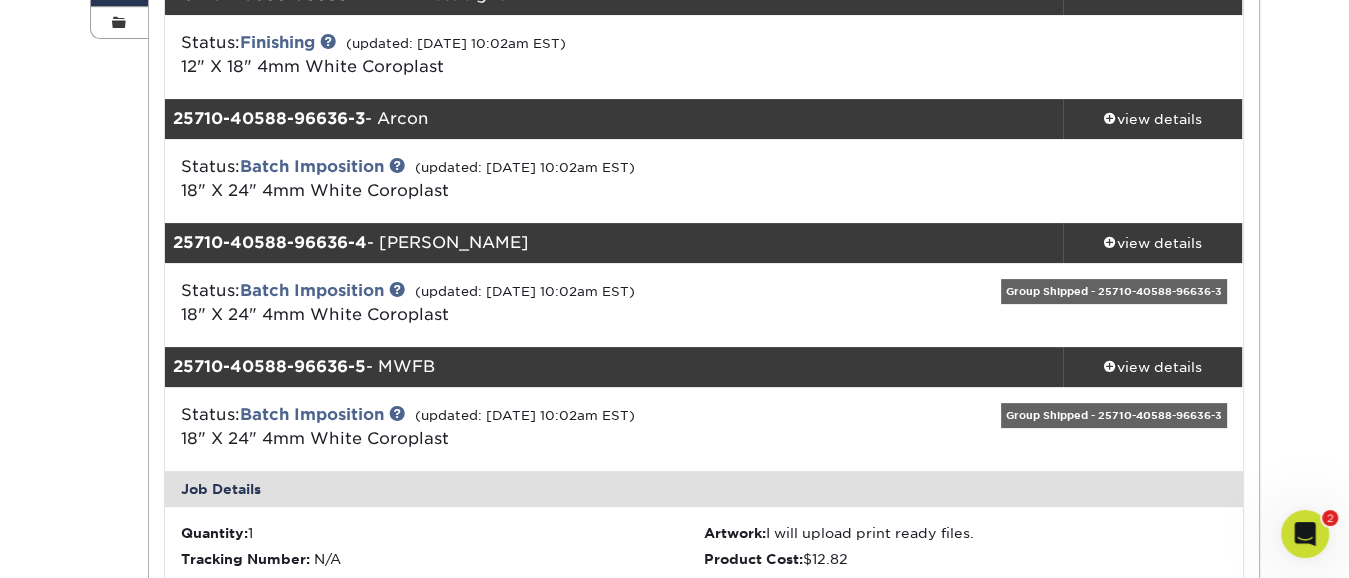 scroll, scrollTop: 466, scrollLeft: 0, axis: vertical 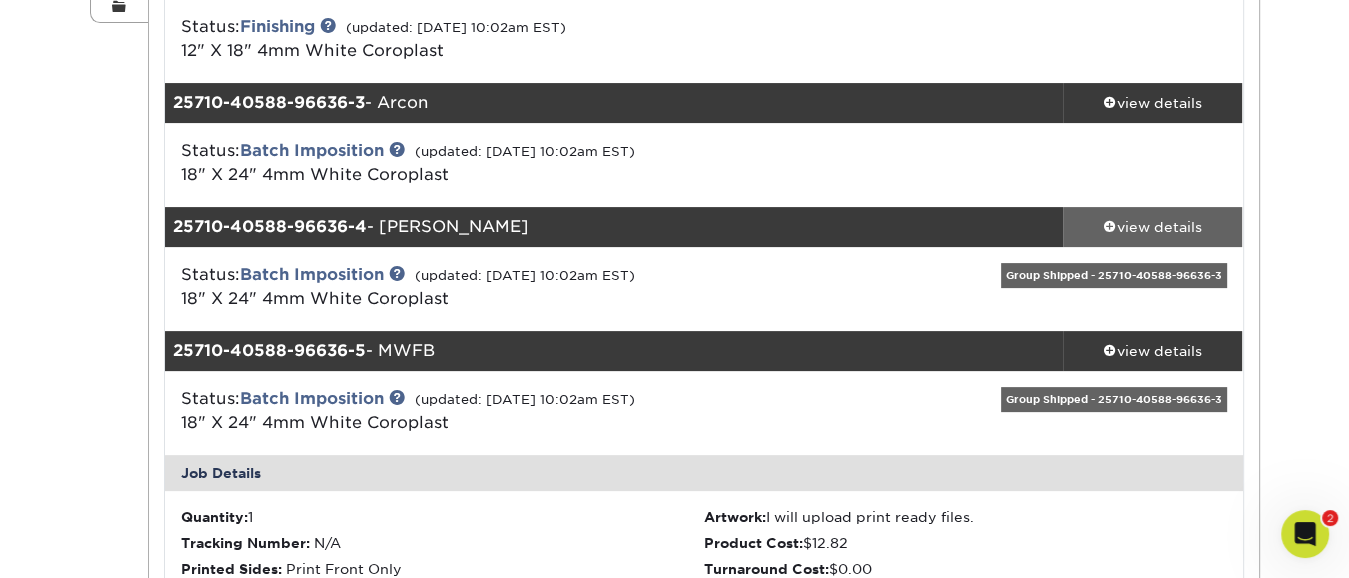 click on "view details" at bounding box center (1153, 227) 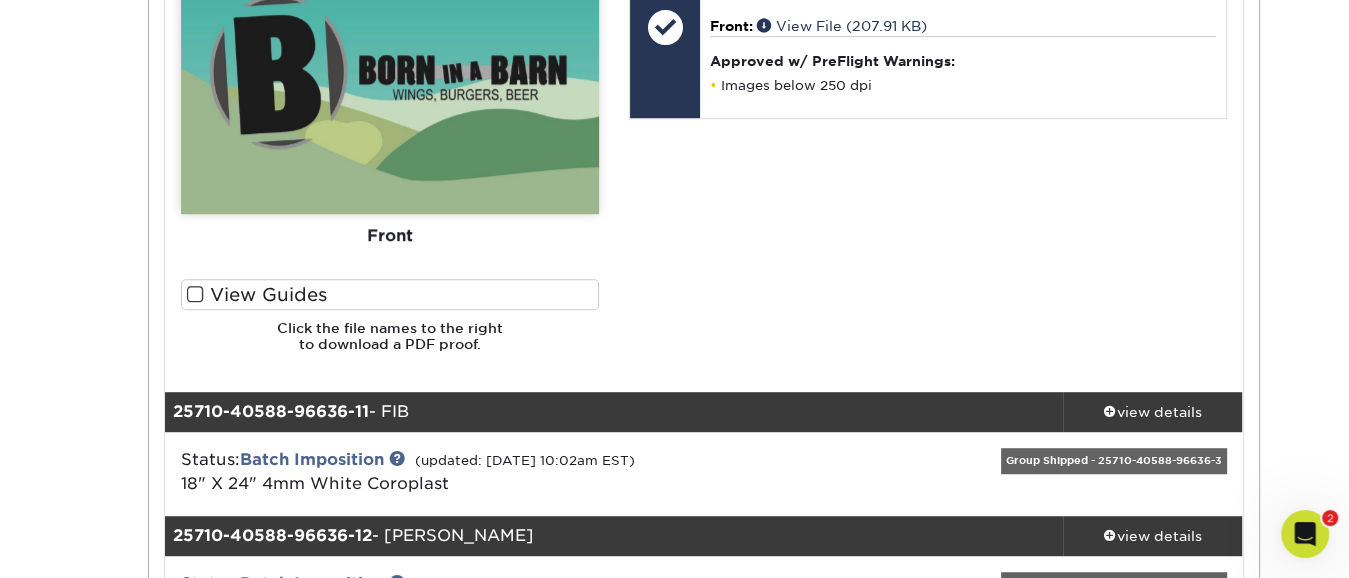 scroll, scrollTop: 7933, scrollLeft: 0, axis: vertical 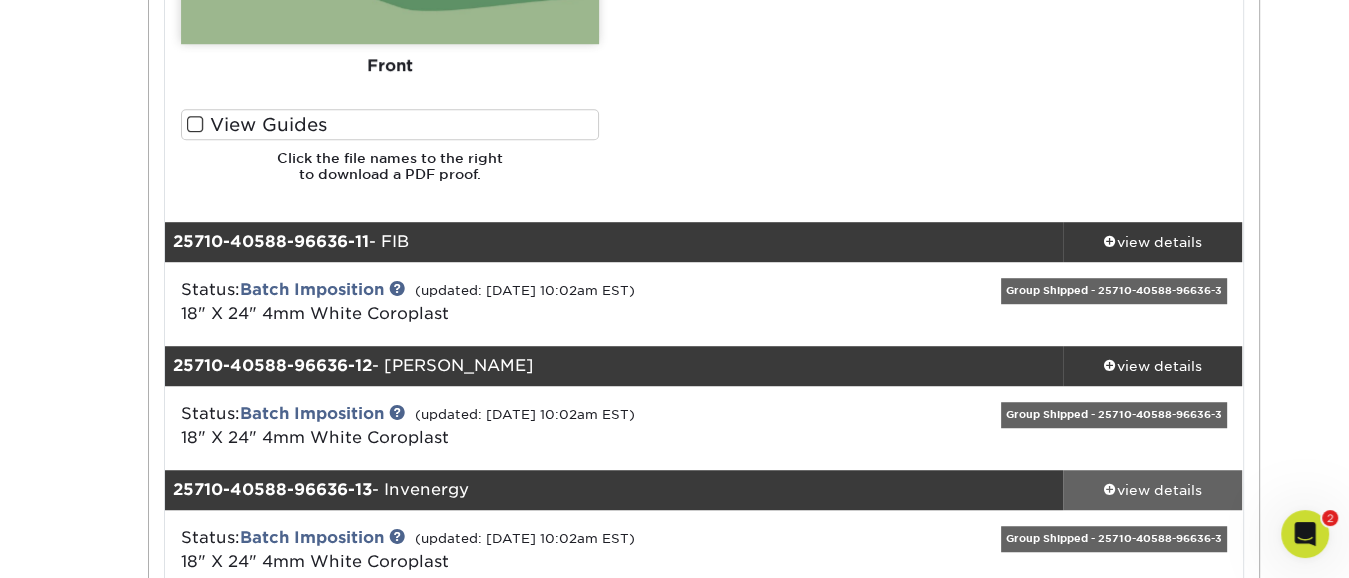 click on "view details" at bounding box center [1153, 490] 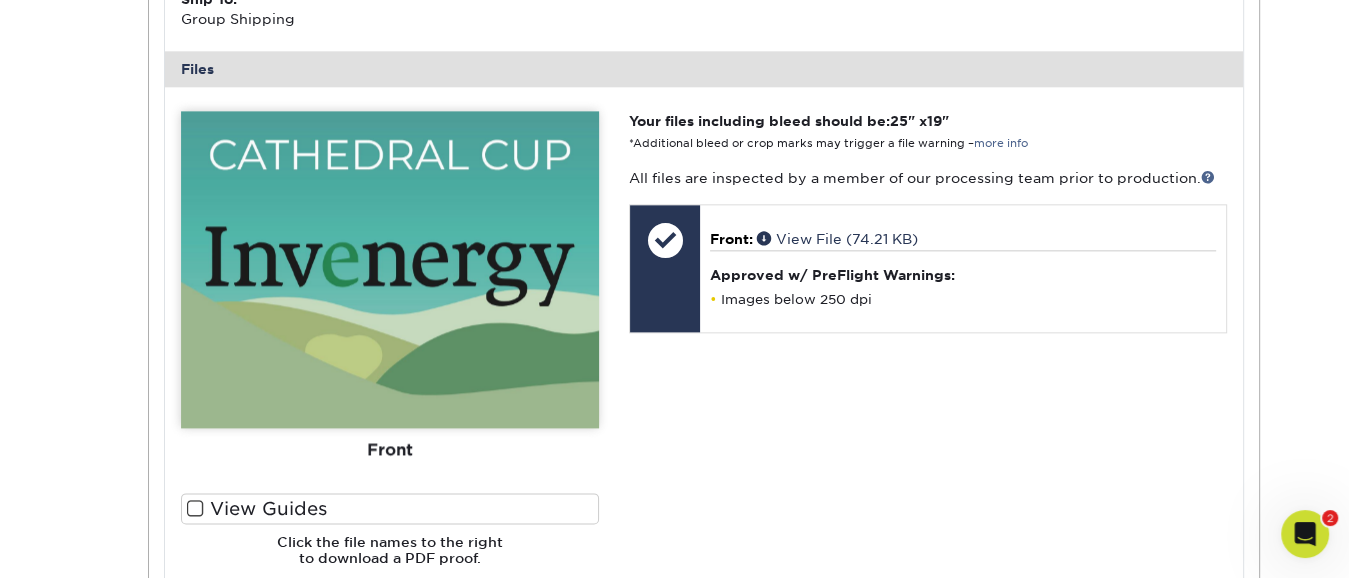 scroll, scrollTop: 9566, scrollLeft: 0, axis: vertical 